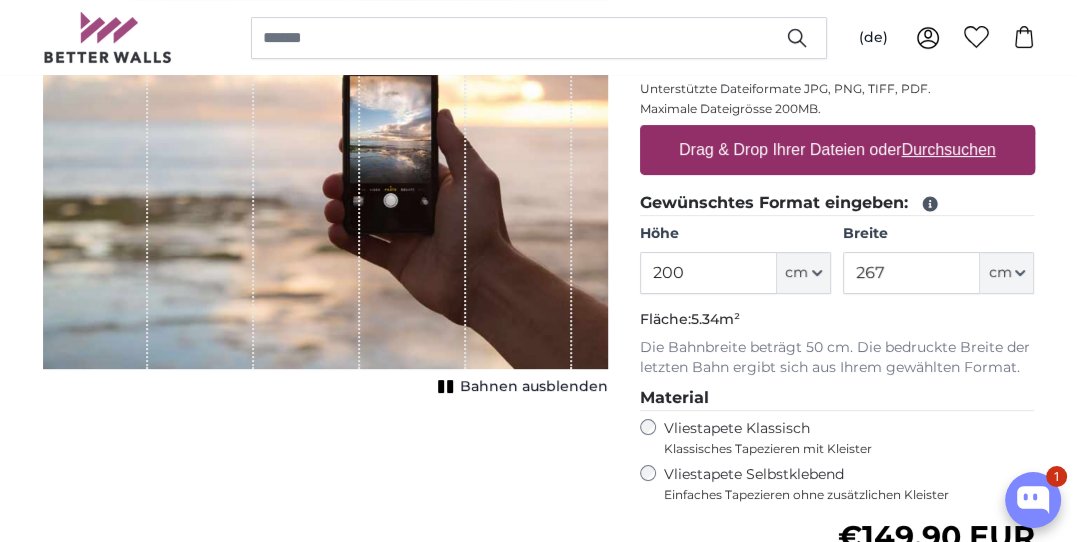 scroll, scrollTop: 315, scrollLeft: 0, axis: vertical 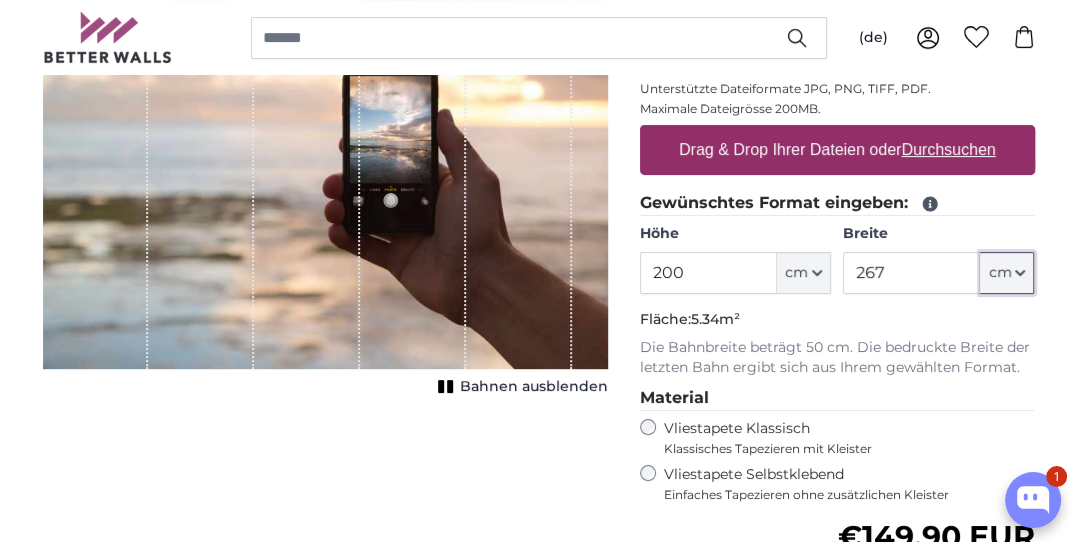 click on "cm" 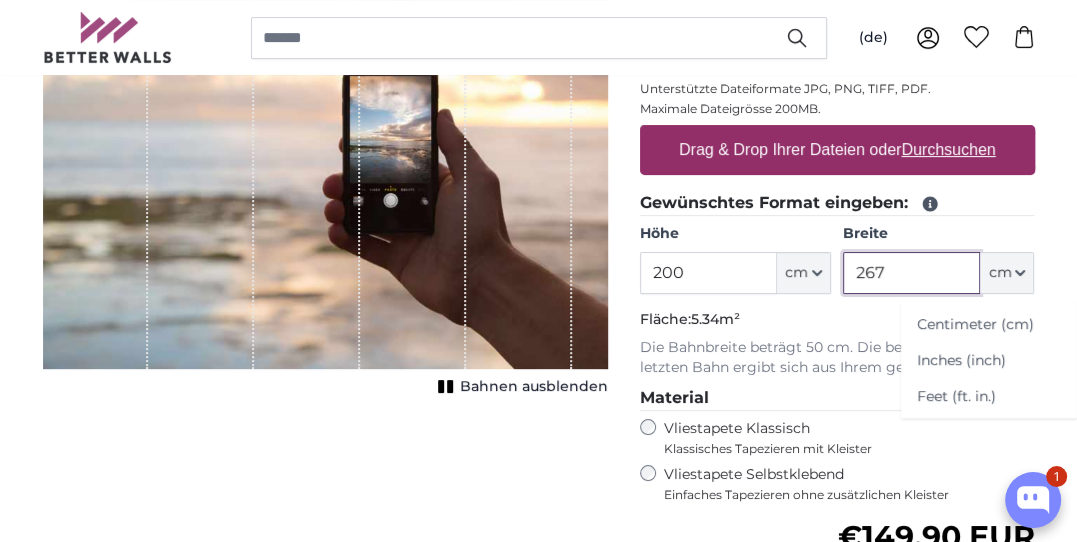 click on "267" at bounding box center (911, 273) 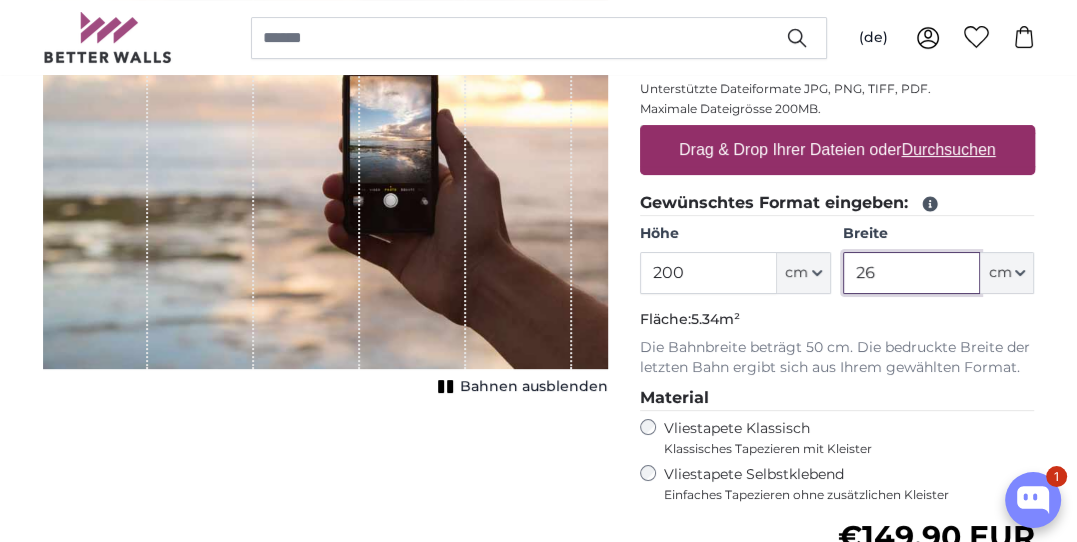 type on "2" 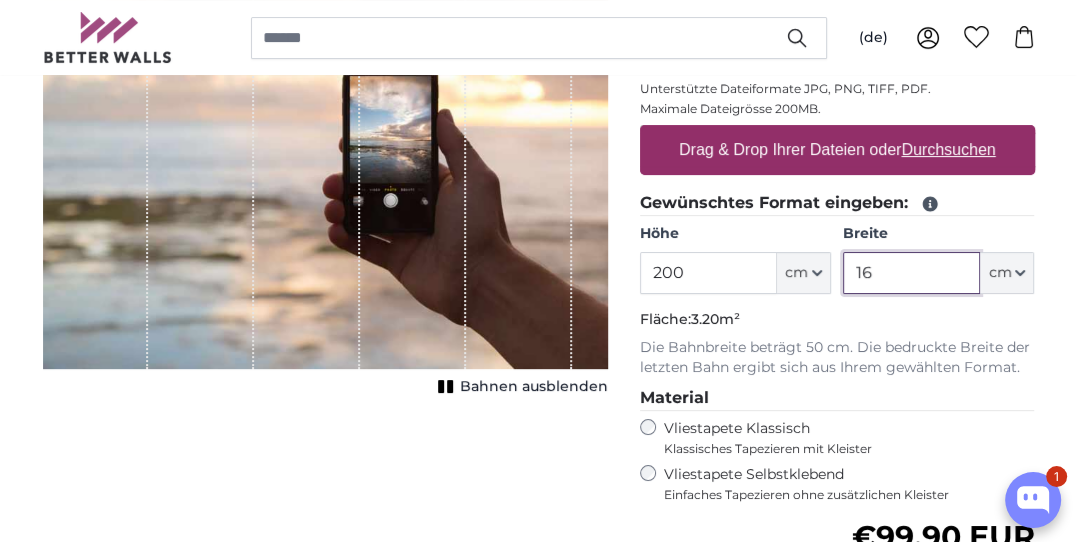 type on "1" 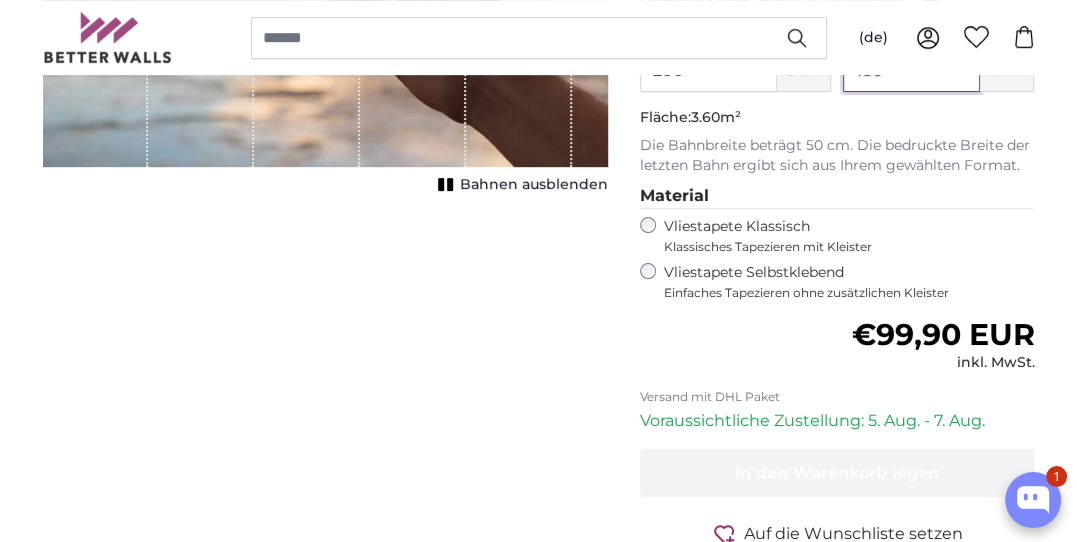 scroll, scrollTop: 515, scrollLeft: 0, axis: vertical 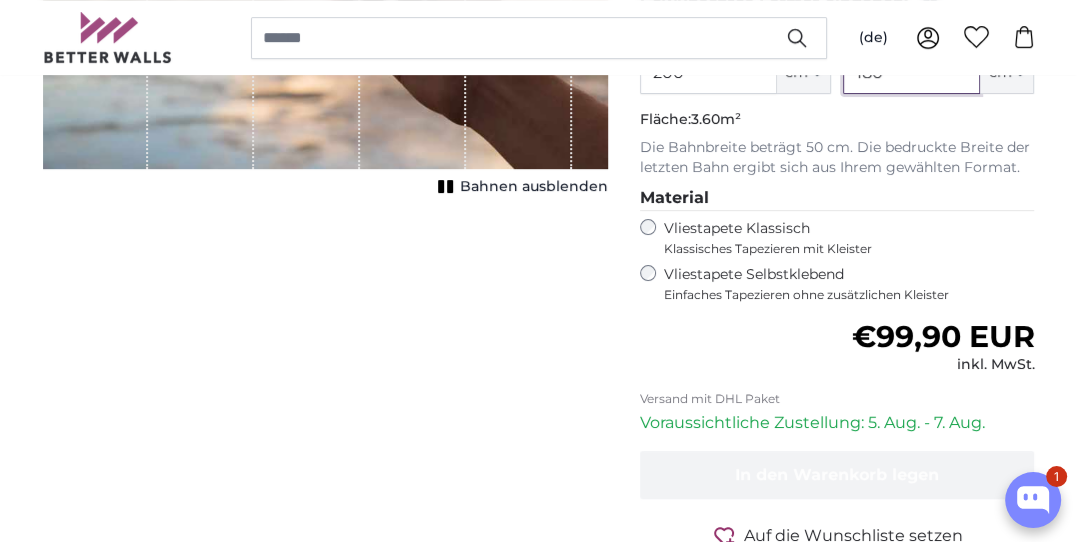 type on "180" 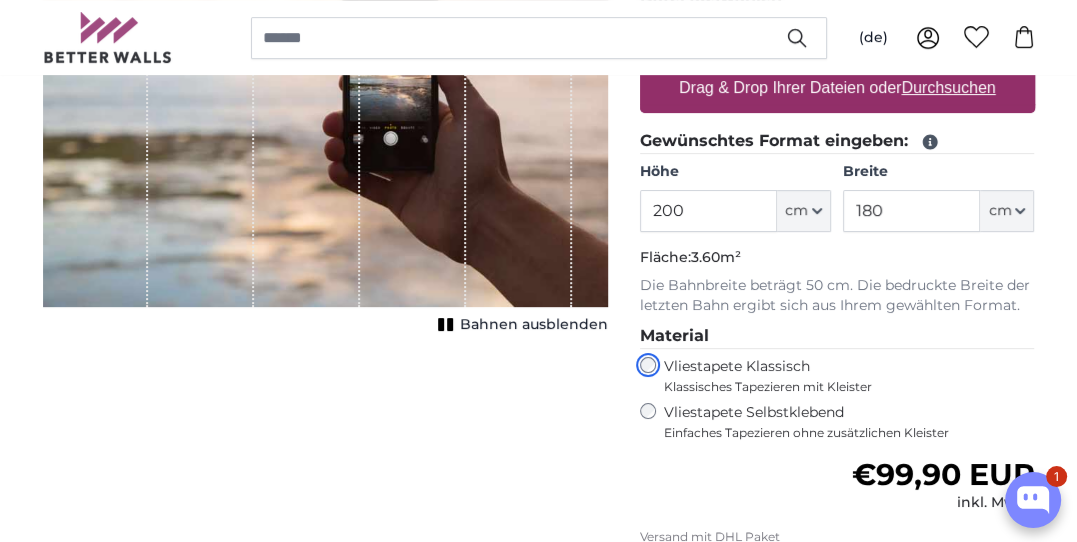 scroll, scrollTop: 115, scrollLeft: 0, axis: vertical 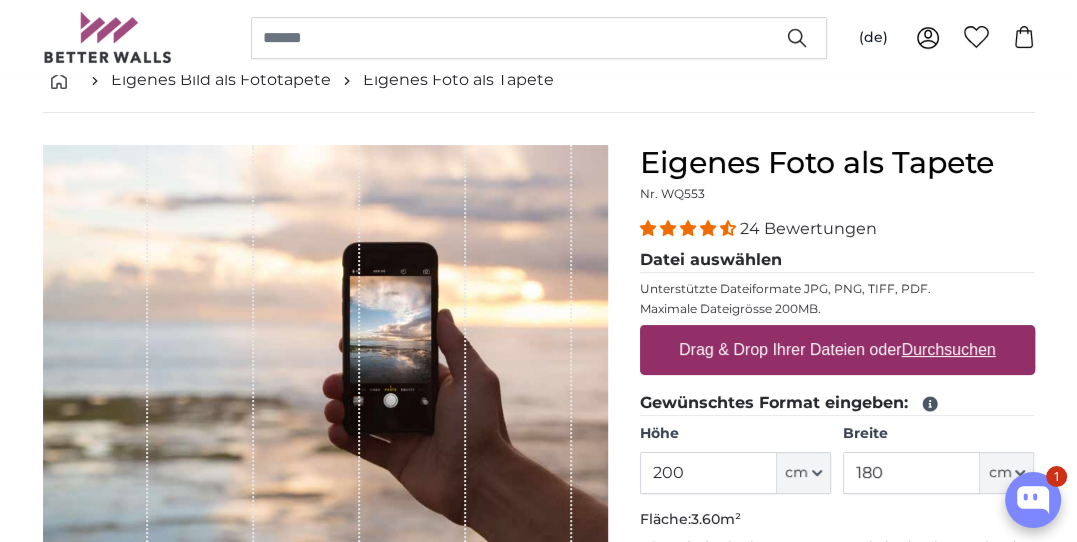 click on "Durchsuchen" at bounding box center (948, 349) 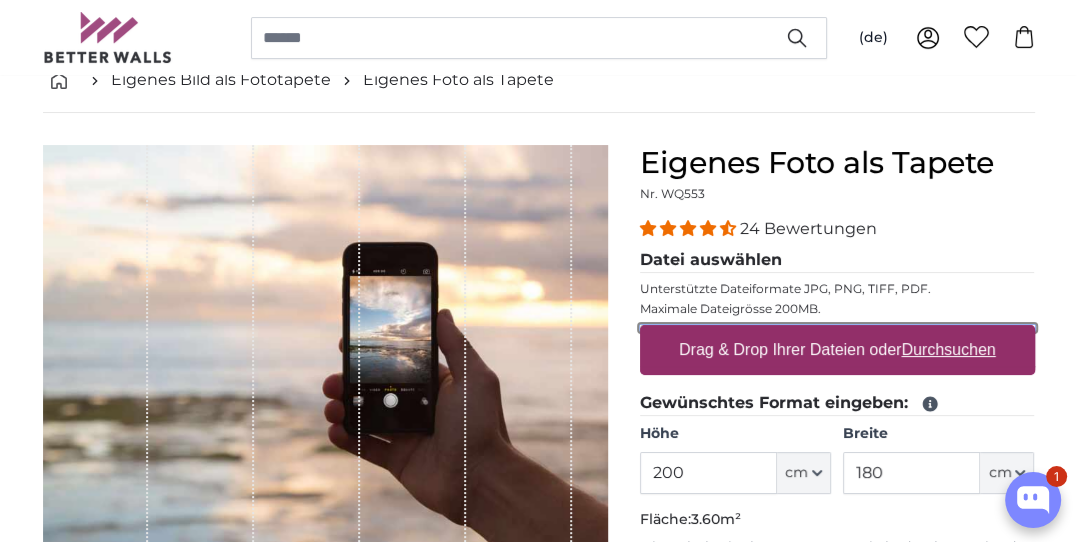 click on "Drag & Drop Ihrer Dateien oder  Durchsuchen" at bounding box center (837, 328) 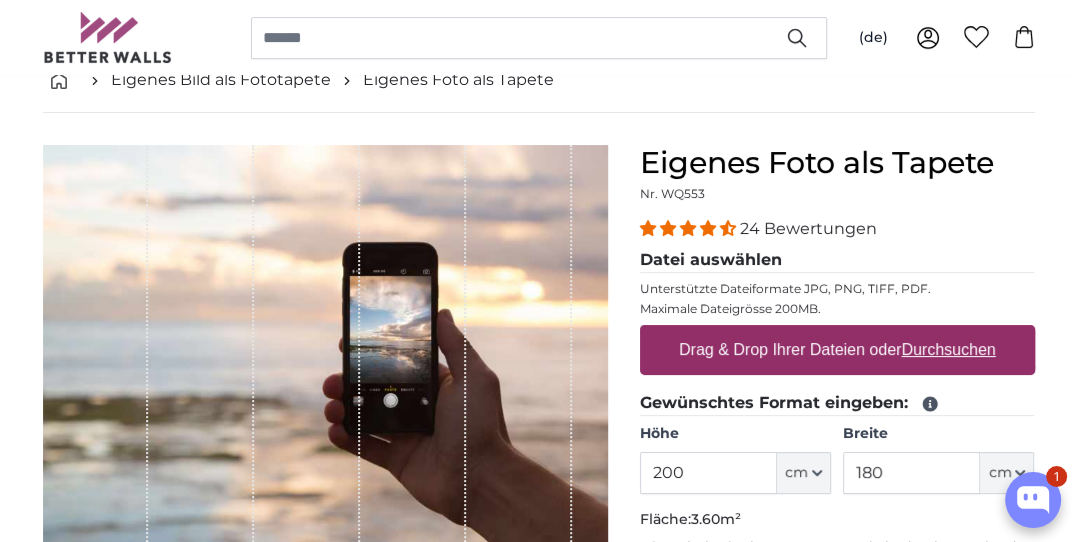 click on "Durchsuchen" at bounding box center (948, 349) 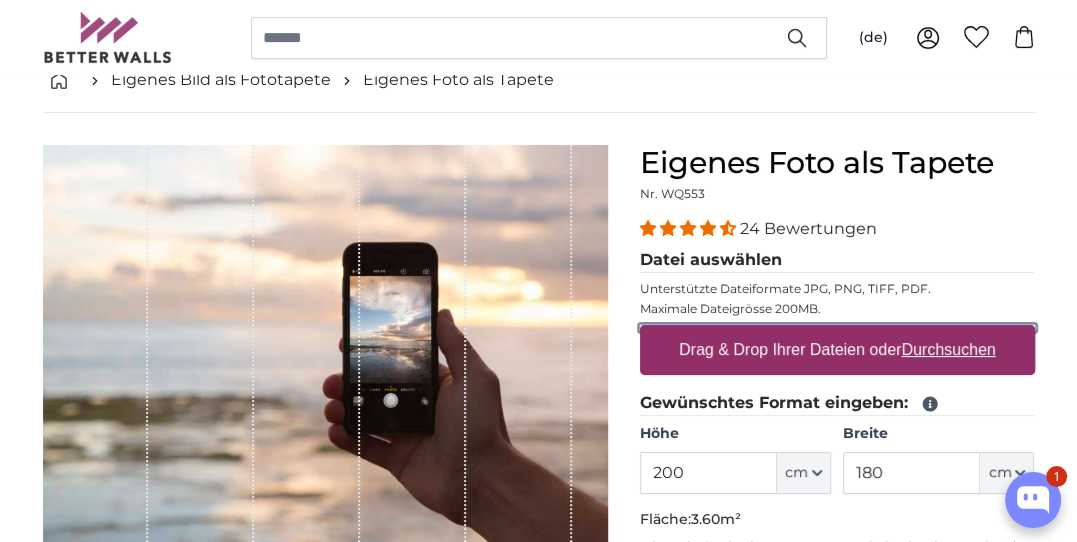 click on "Drag & Drop Ihrer Dateien oder  Durchsuchen" at bounding box center [837, 328] 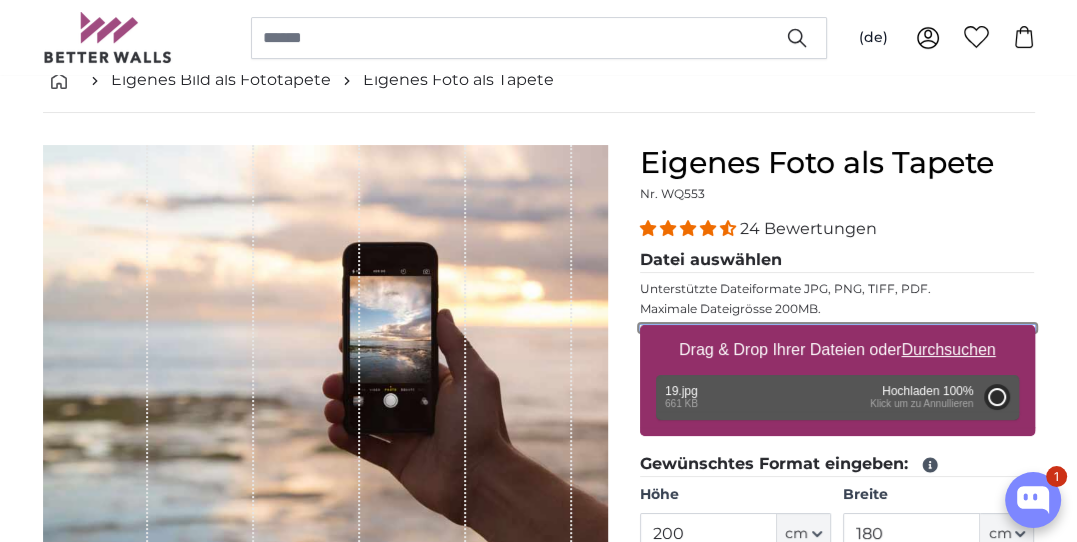 type on "81" 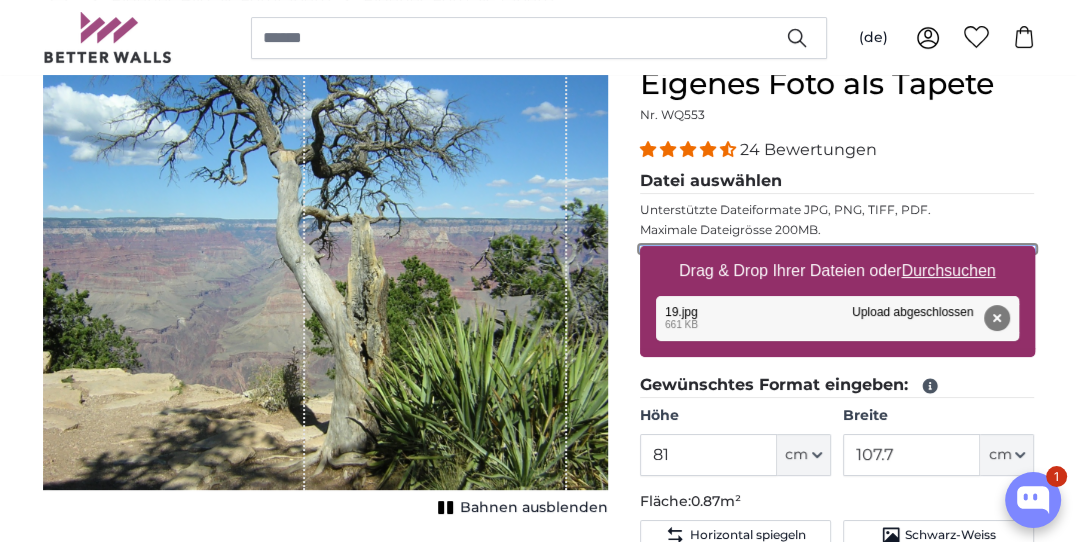 scroll, scrollTop: 215, scrollLeft: 0, axis: vertical 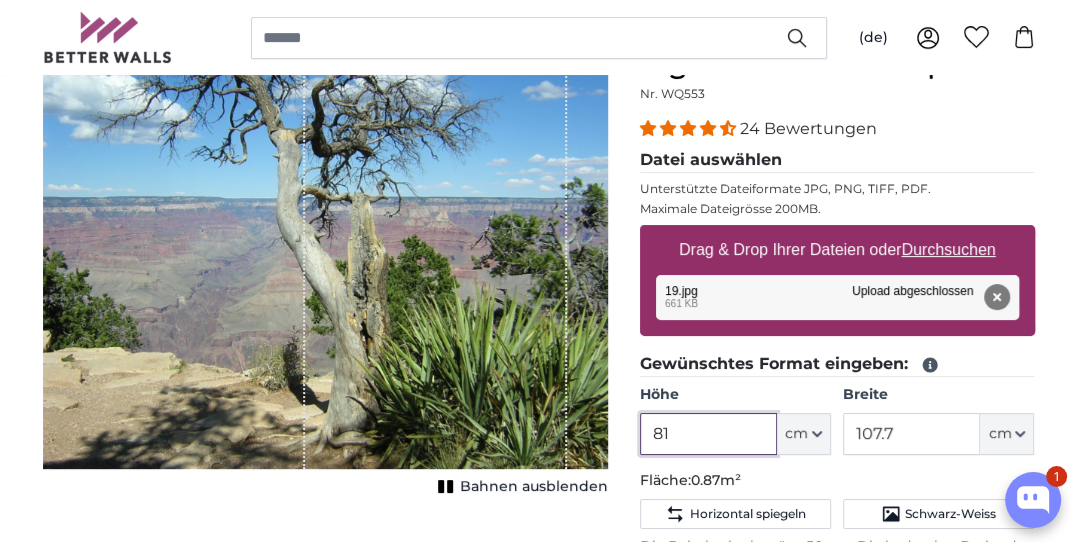 click on "81" at bounding box center [708, 434] 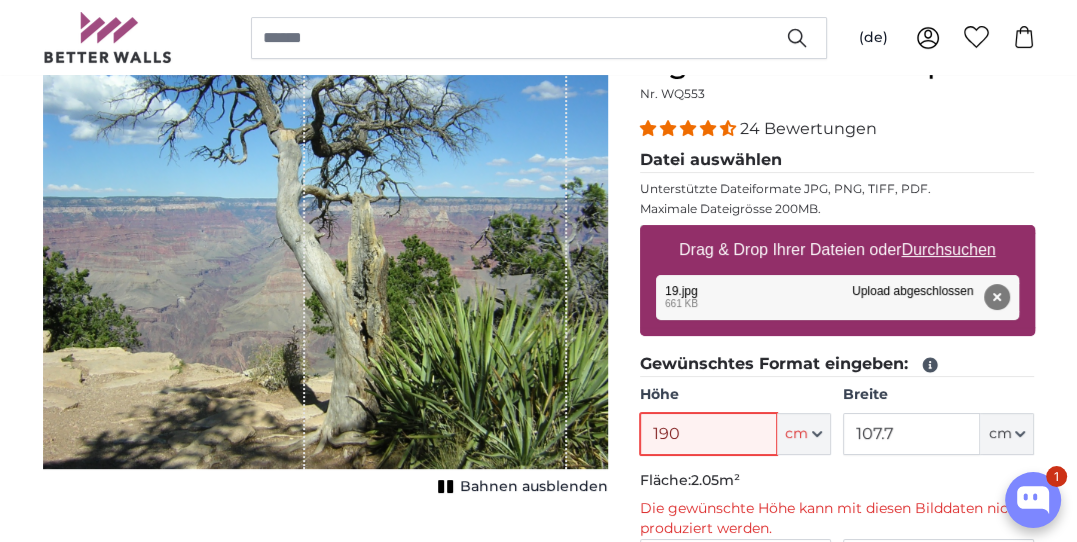 type on "190" 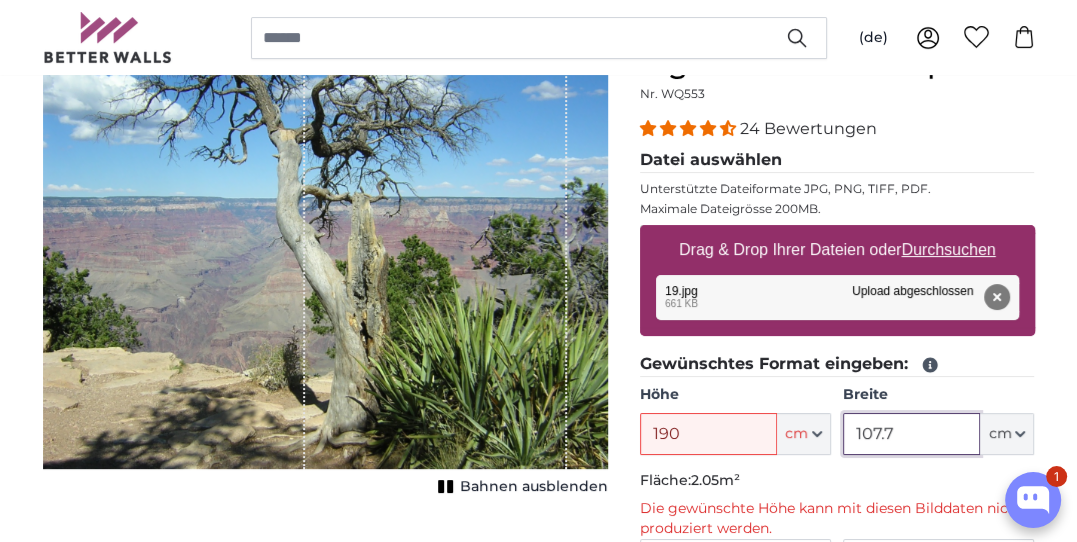 click on "107.7" at bounding box center (911, 434) 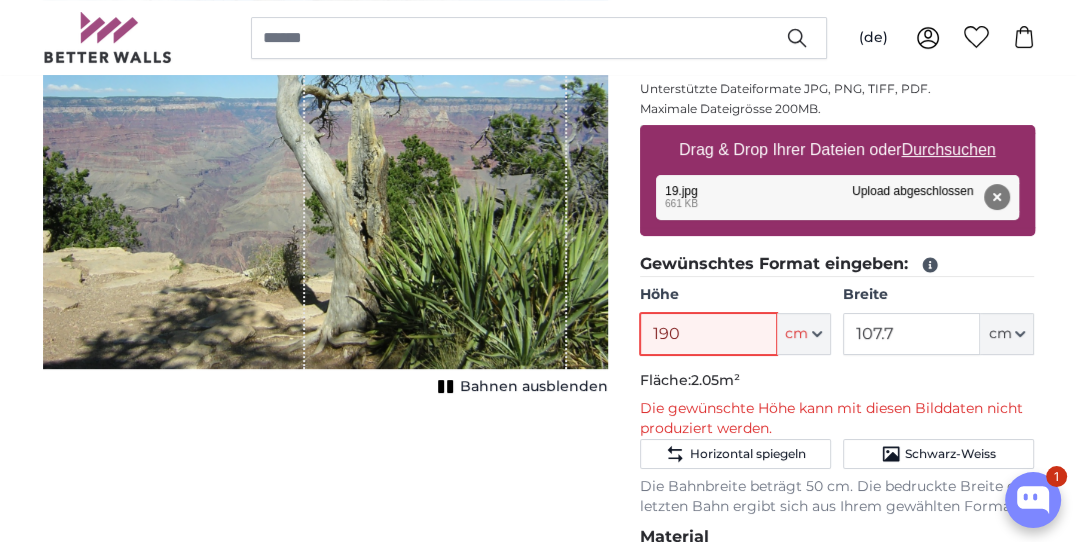 click on "190" at bounding box center (708, 334) 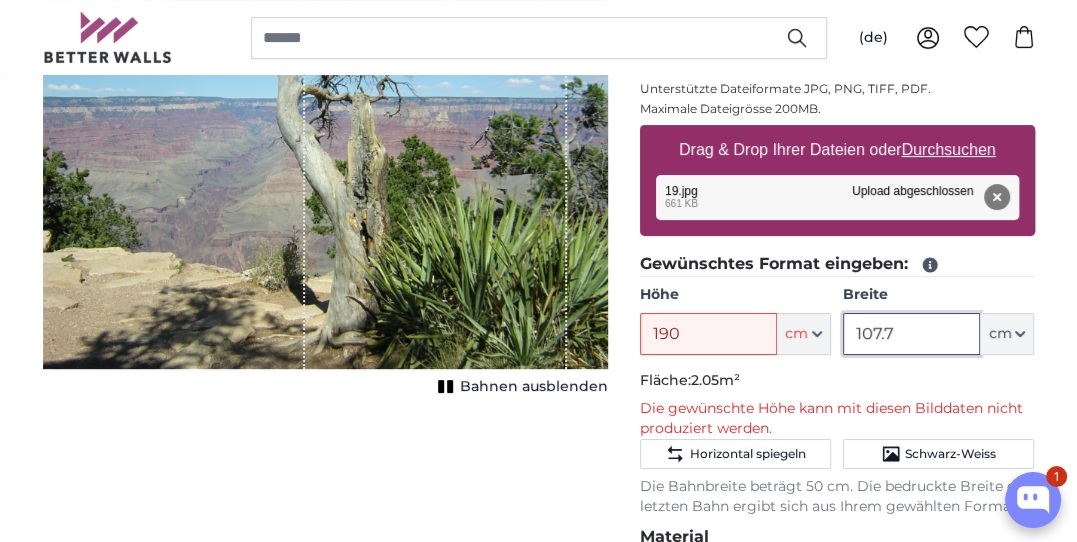 click on "107.7" at bounding box center (911, 334) 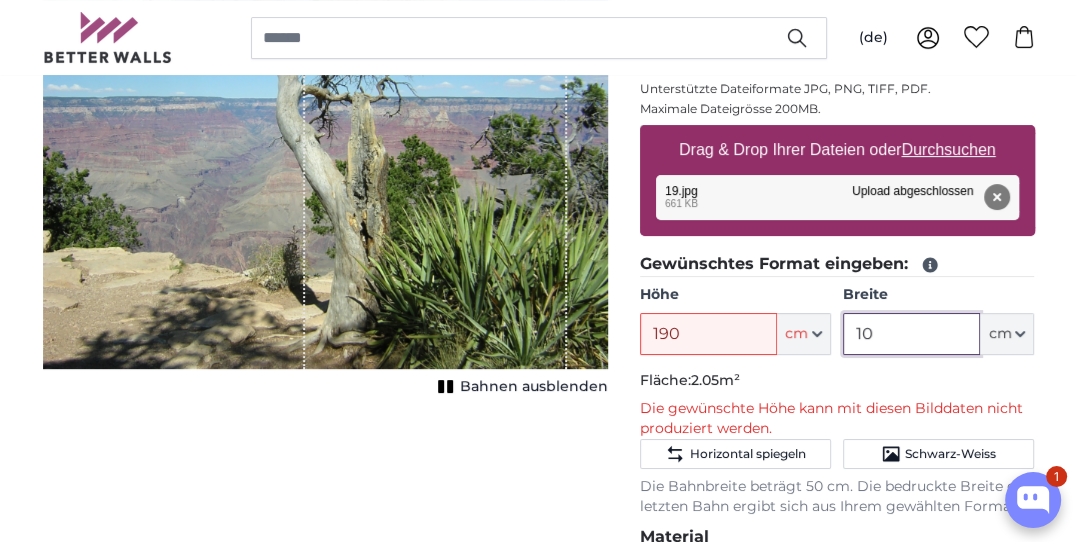 type on "1" 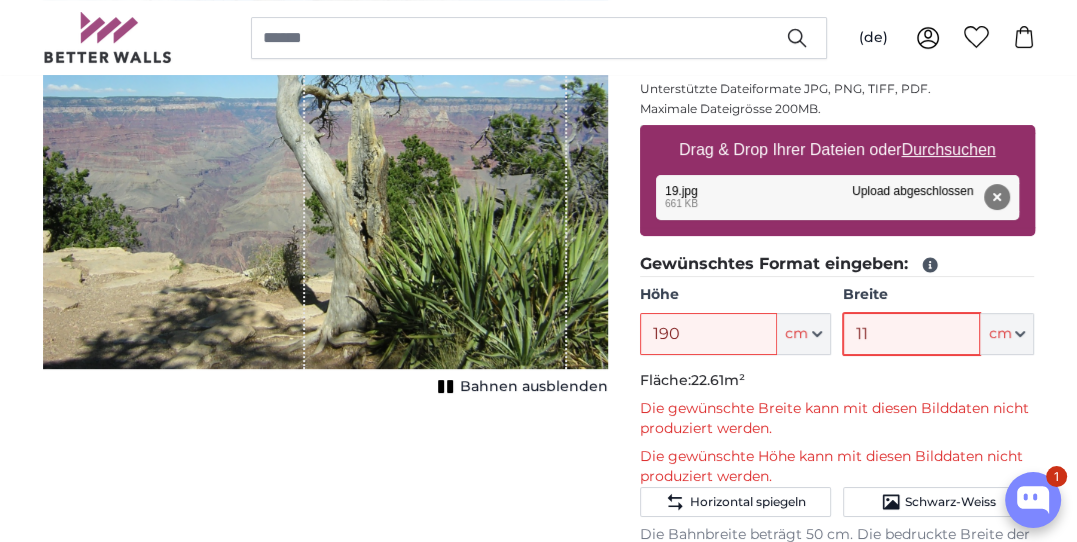 type on "1" 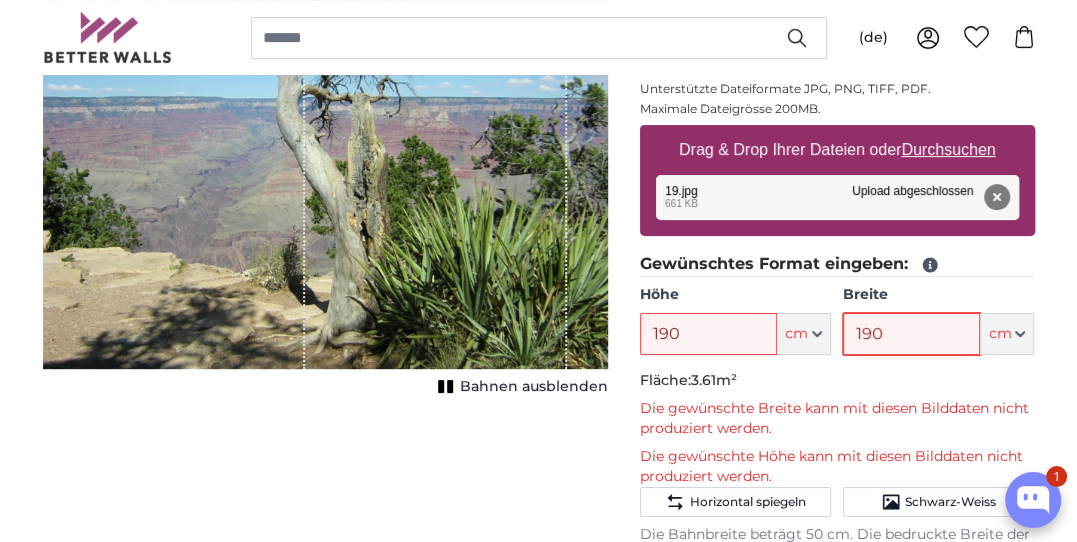 type on "190" 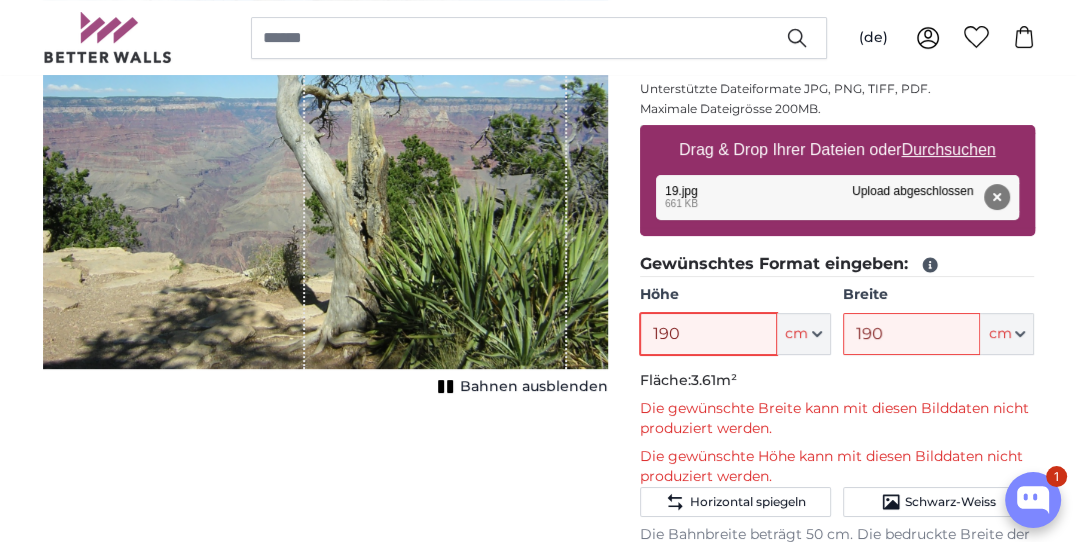 click on "190" at bounding box center [708, 334] 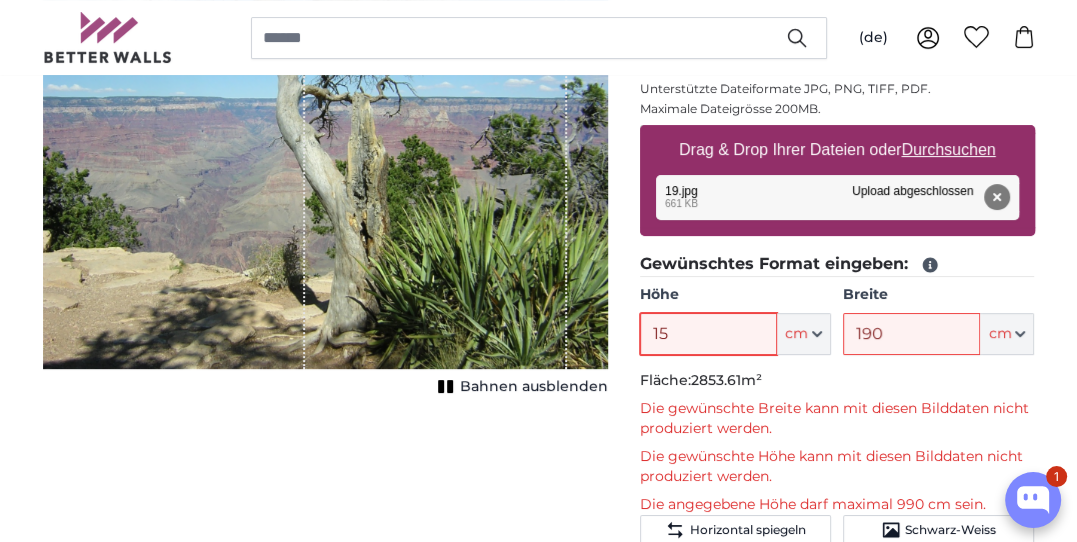type on "1" 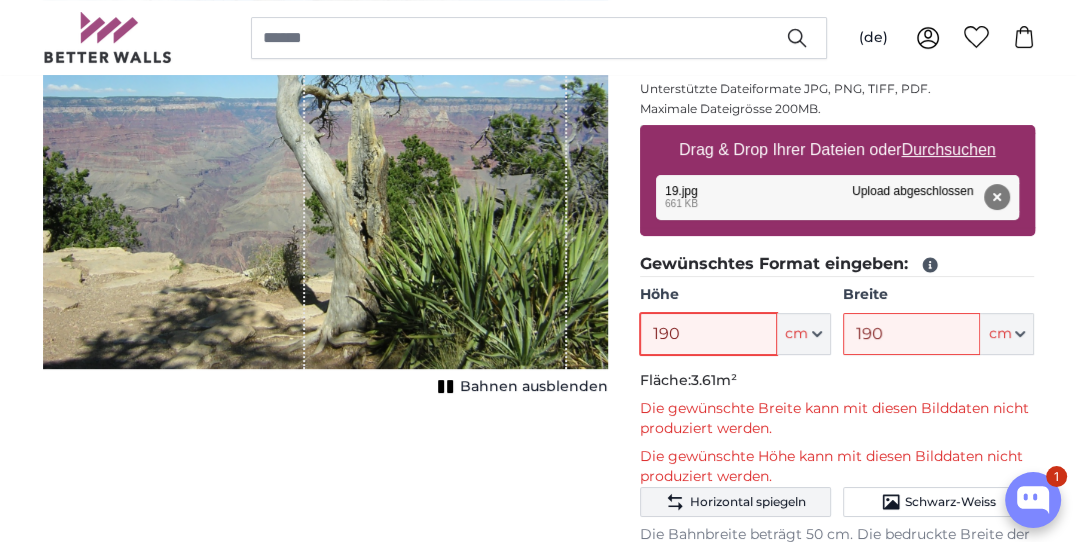 scroll, scrollTop: 415, scrollLeft: 0, axis: vertical 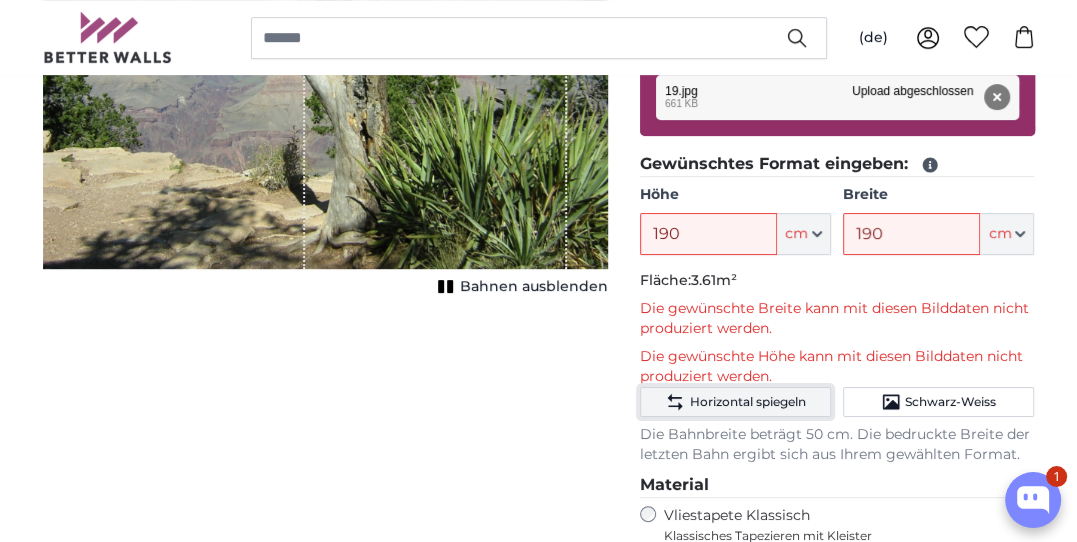 click on "Horizontal spiegeln" 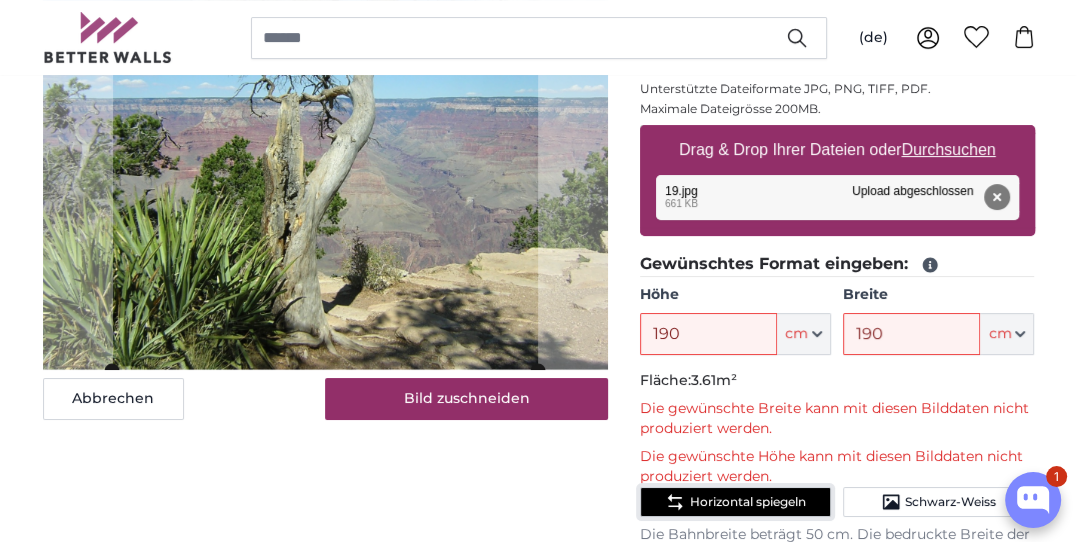 scroll, scrollTop: 415, scrollLeft: 0, axis: vertical 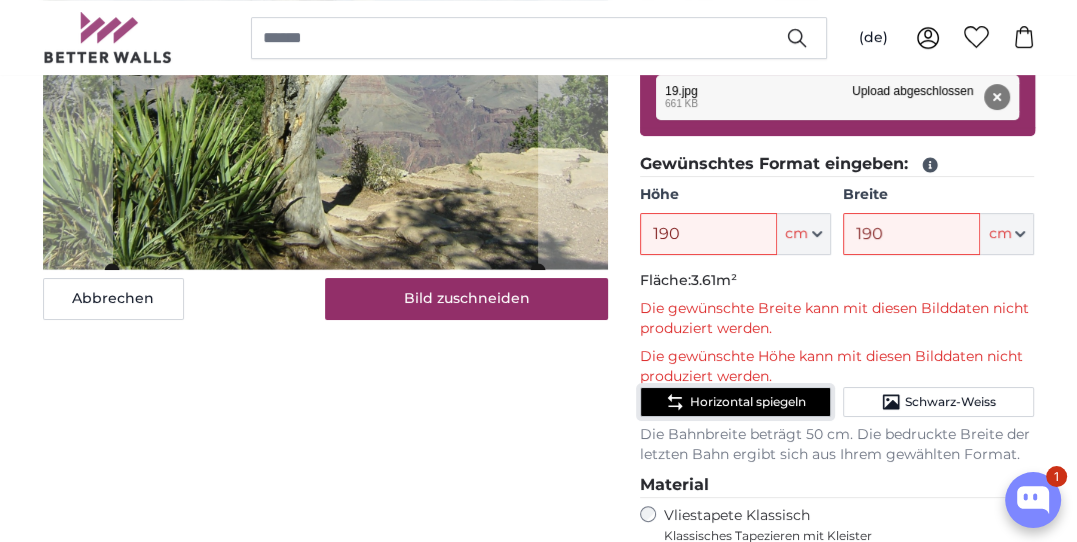 click on "Horizontal spiegeln" 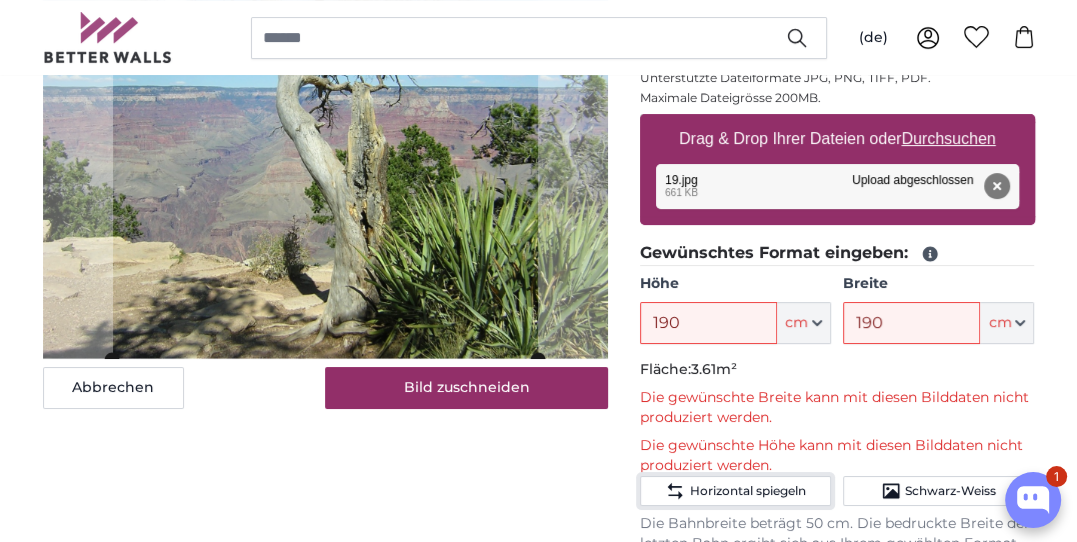 scroll, scrollTop: 315, scrollLeft: 0, axis: vertical 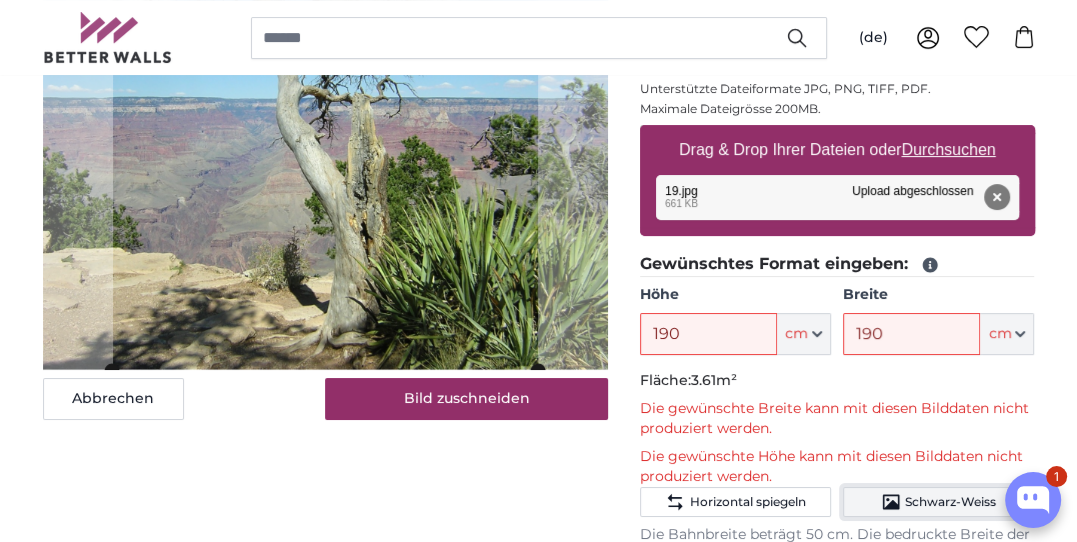 click on "Schwarz-Weiss" 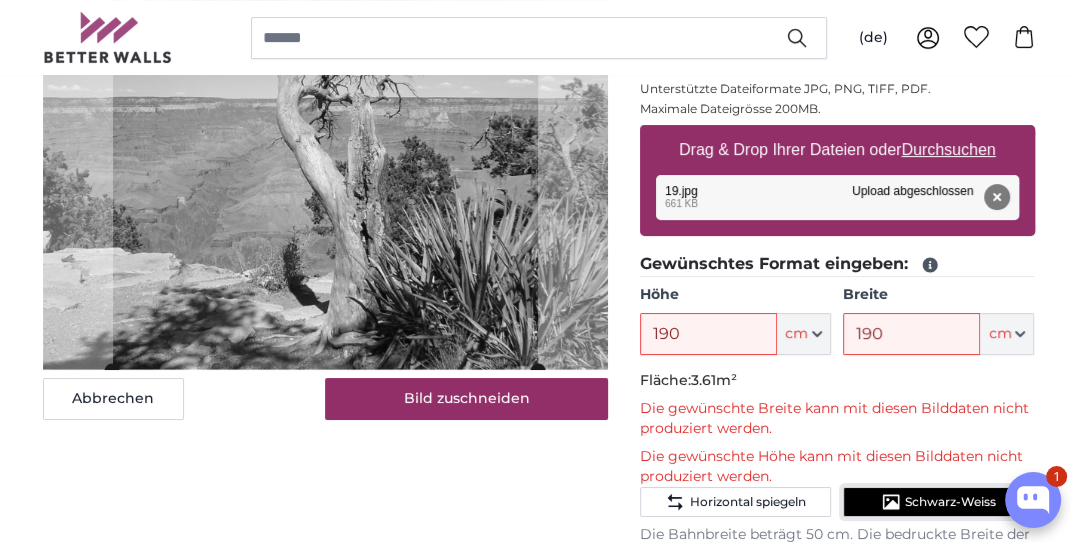 click on "Schwarz-Weiss" 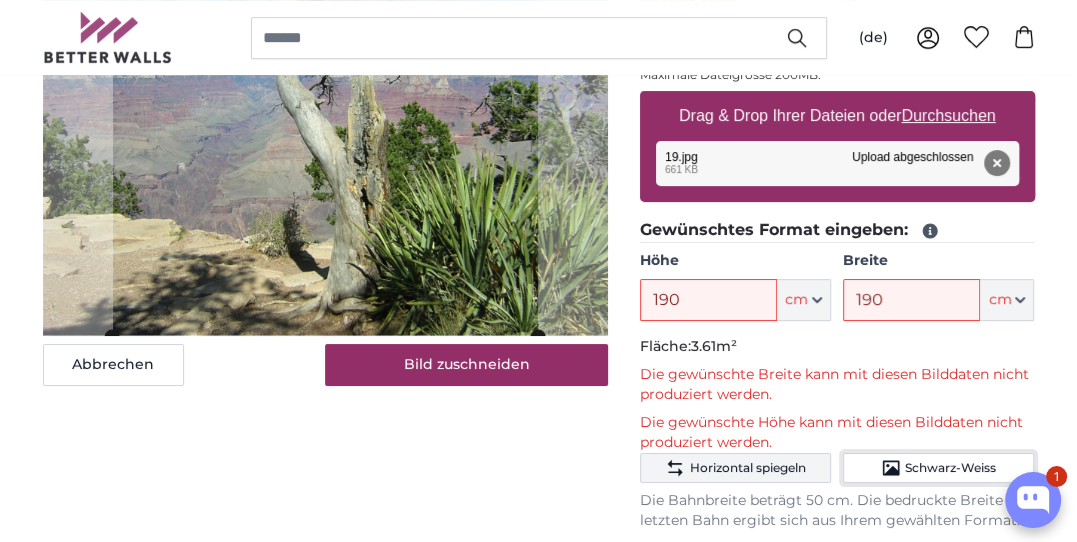 scroll, scrollTop: 315, scrollLeft: 0, axis: vertical 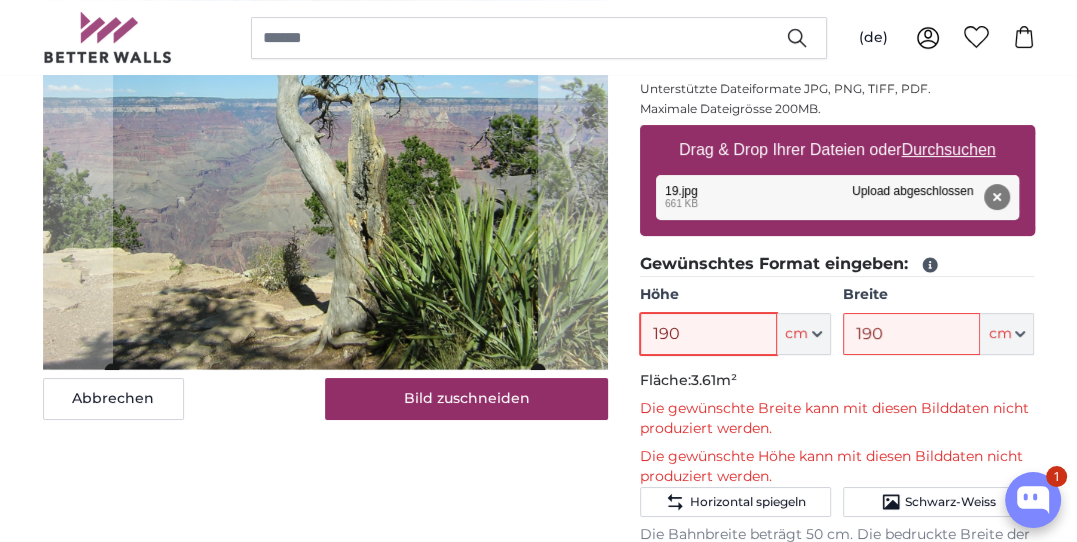click on "190" at bounding box center [708, 334] 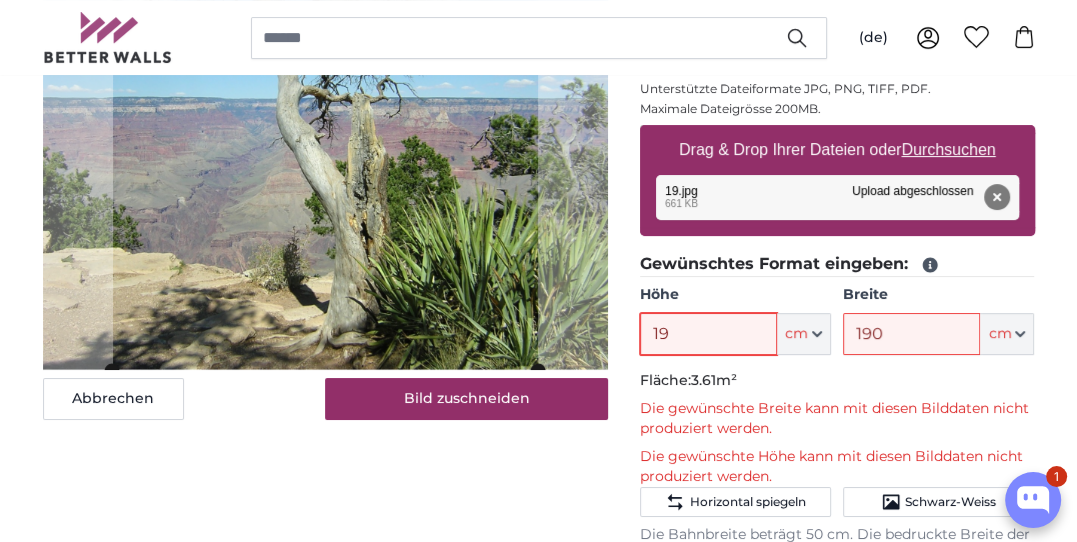 type on "1" 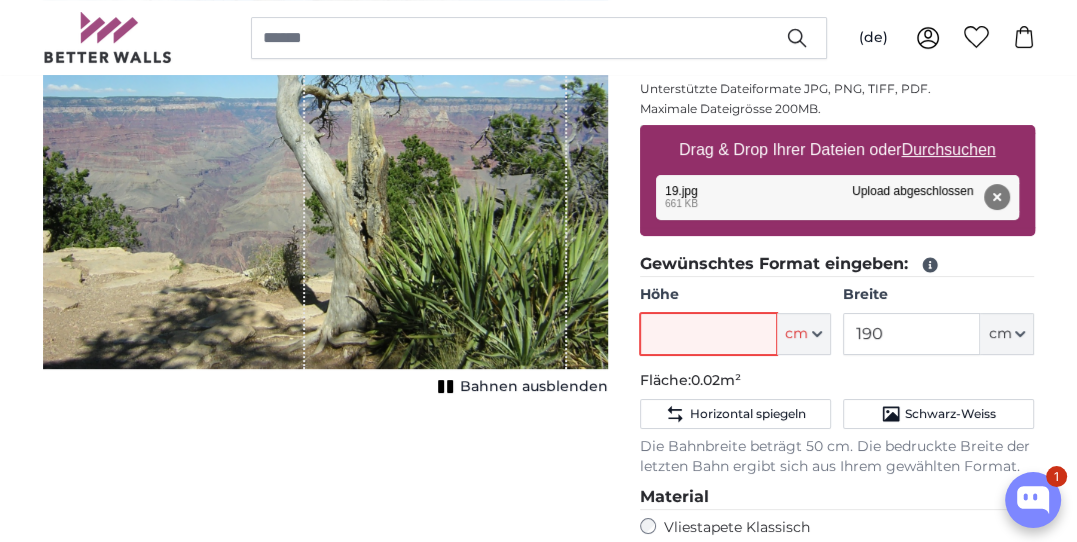 type 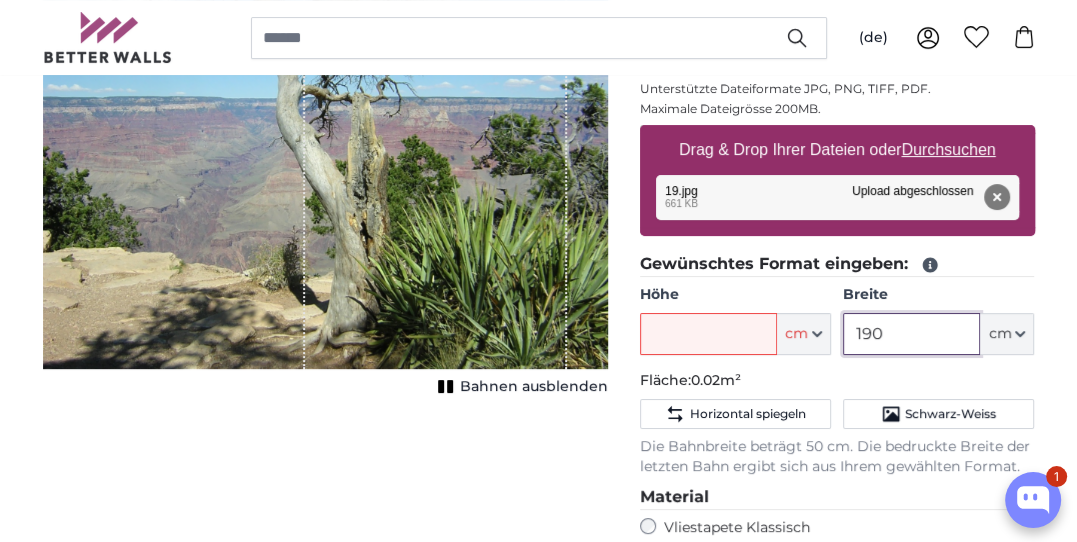 click on "190" at bounding box center [911, 334] 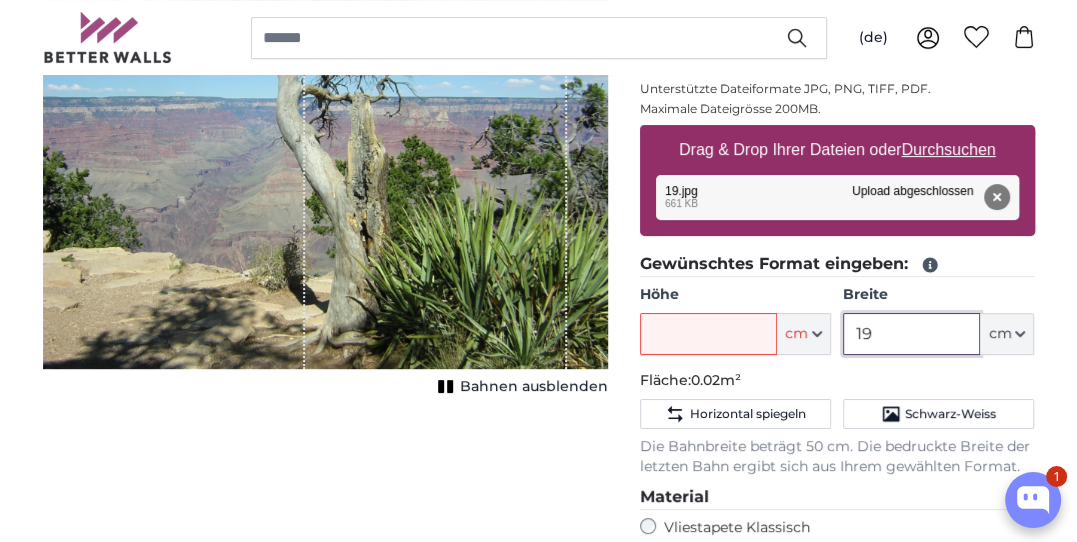 type on "1" 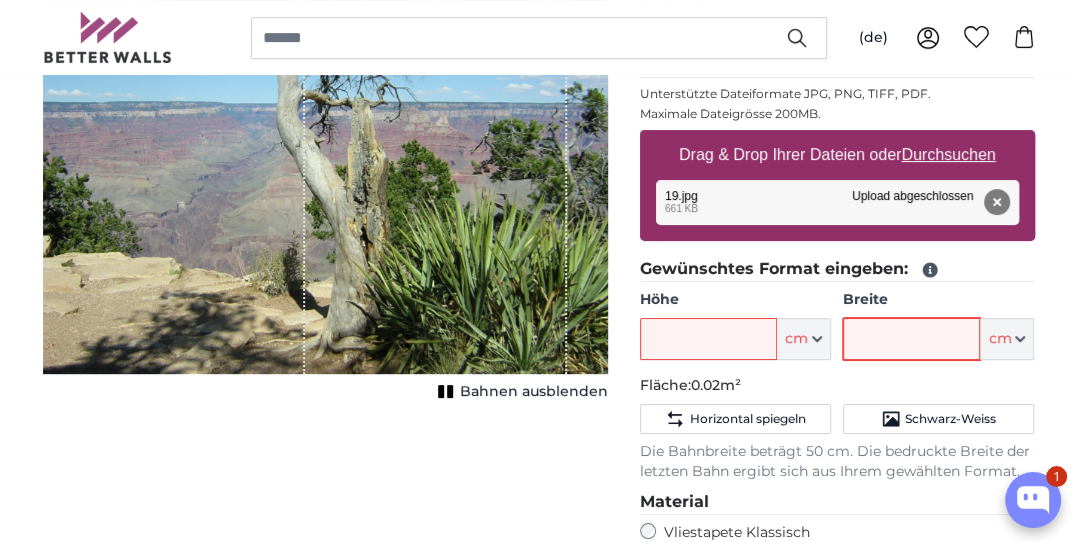 scroll, scrollTop: 315, scrollLeft: 0, axis: vertical 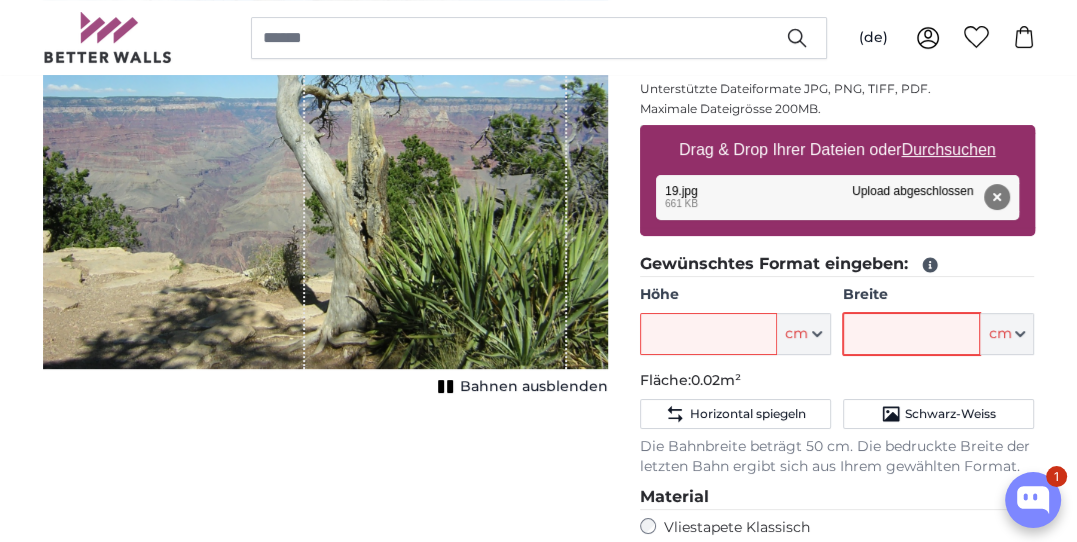 type 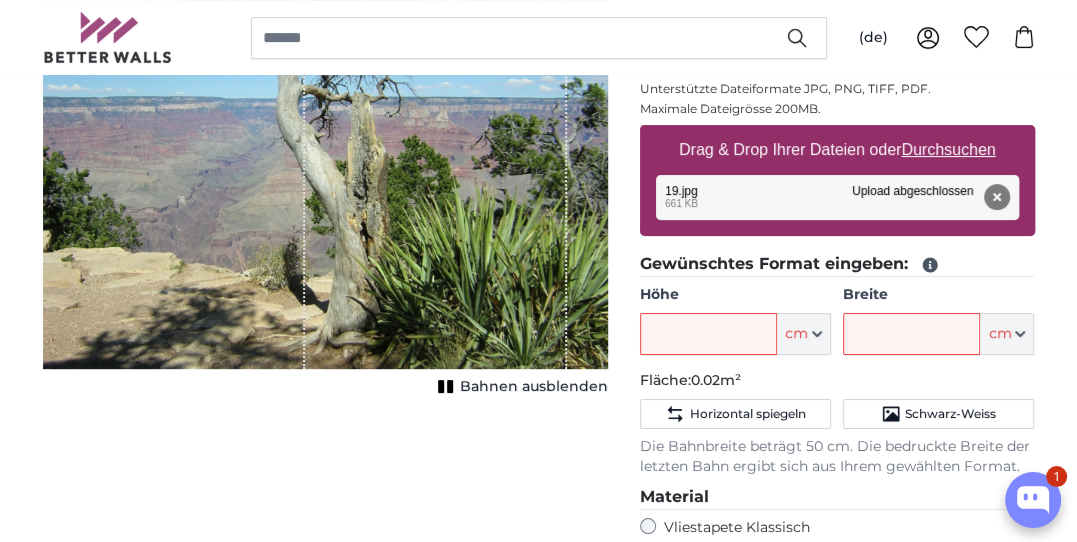 drag, startPoint x: 699, startPoint y: 323, endPoint x: 192, endPoint y: 530, distance: 547.62946 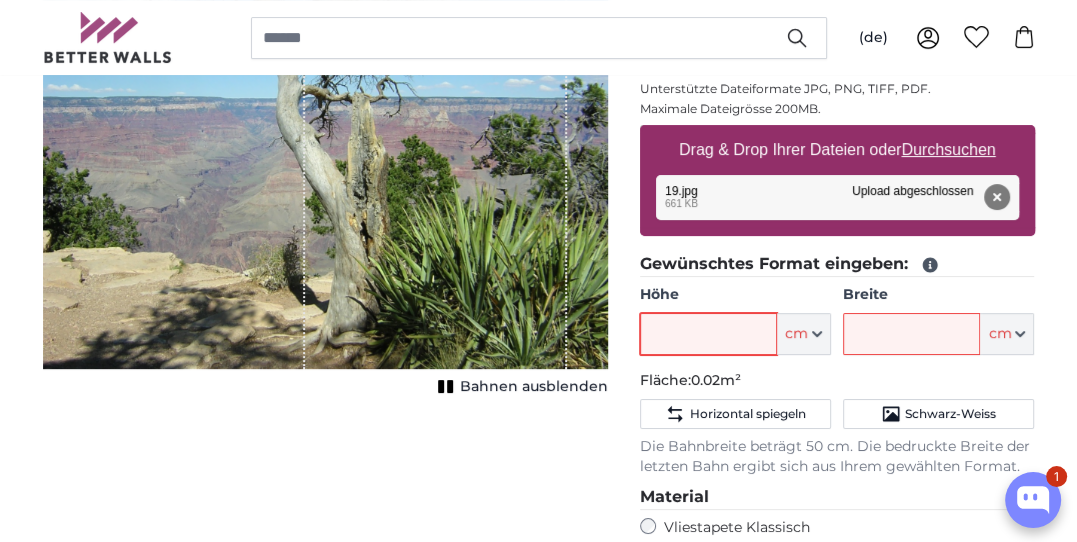 drag, startPoint x: 702, startPoint y: 325, endPoint x: 687, endPoint y: 330, distance: 15.811388 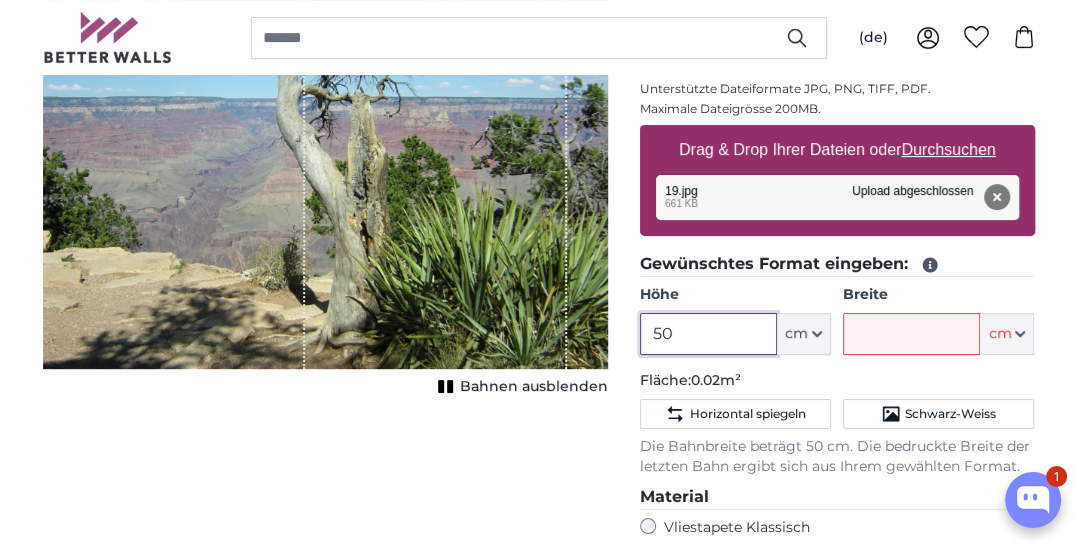 type on "5" 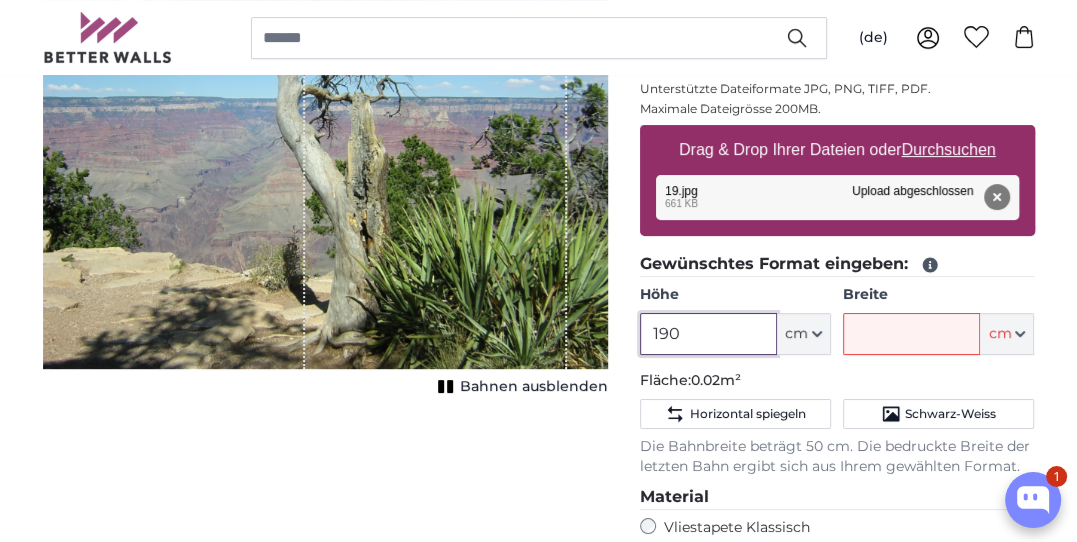 type on "190" 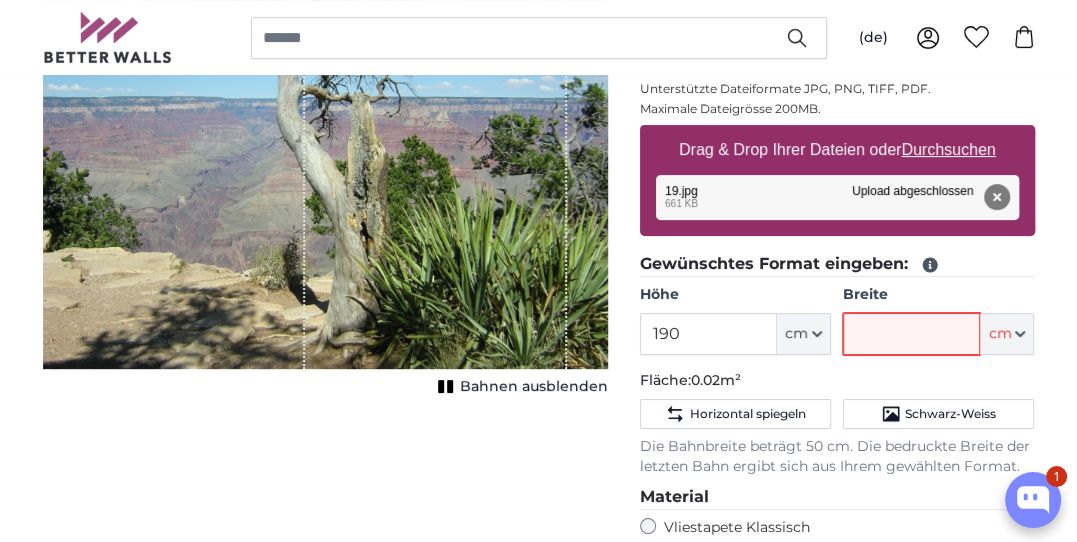 click on "Breite" at bounding box center (911, 334) 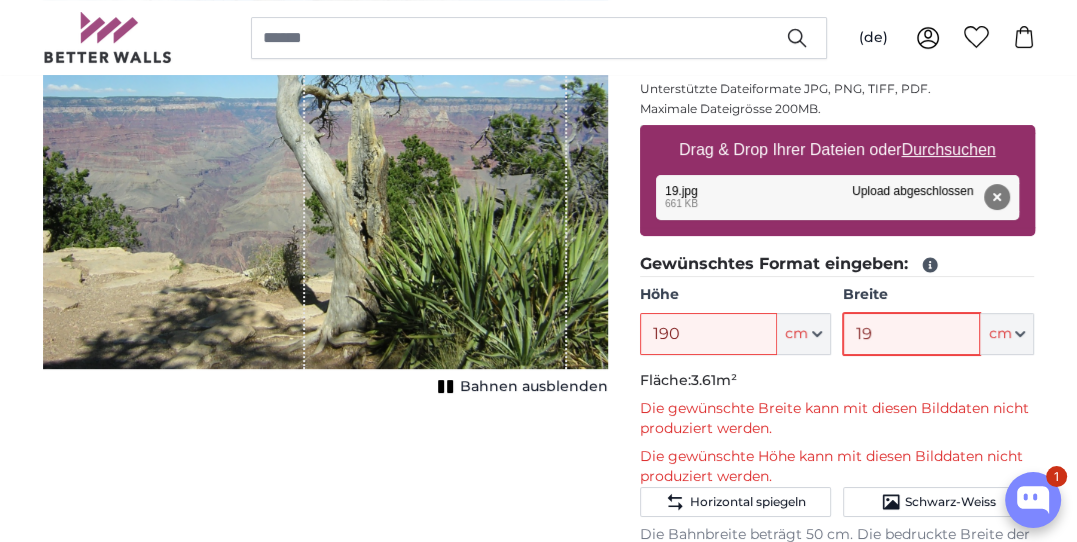 type on "1" 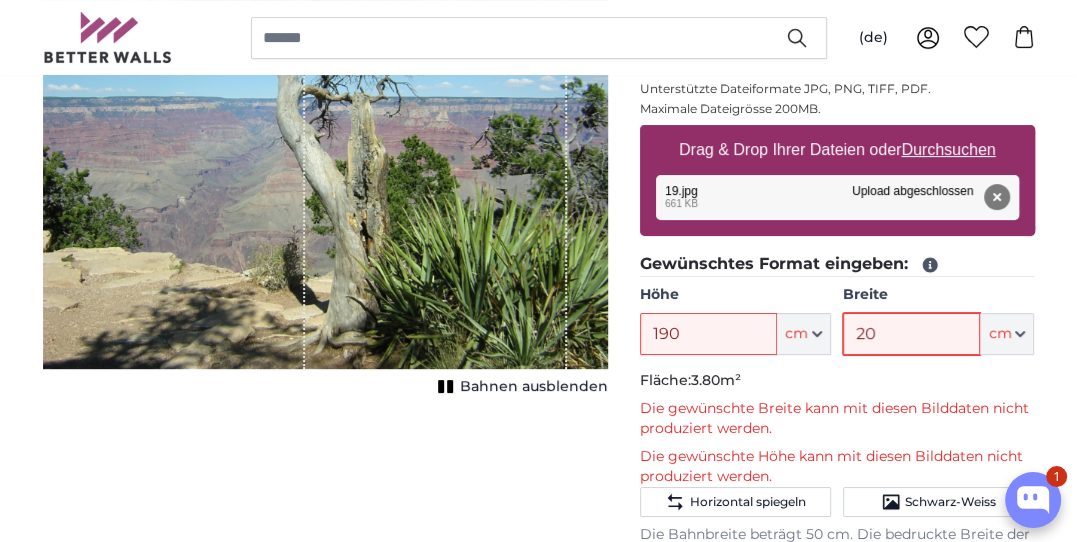 type on "2" 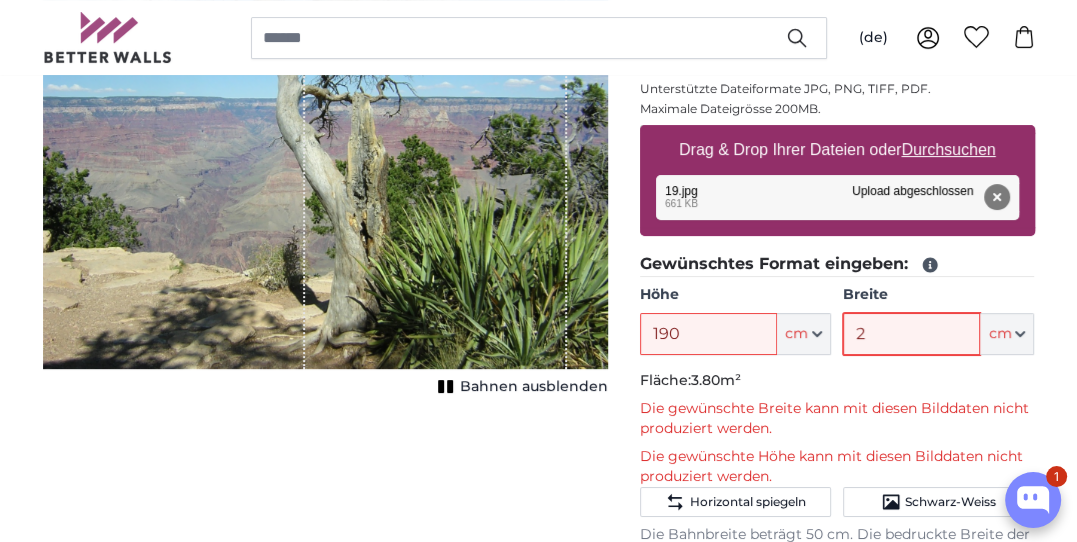 type 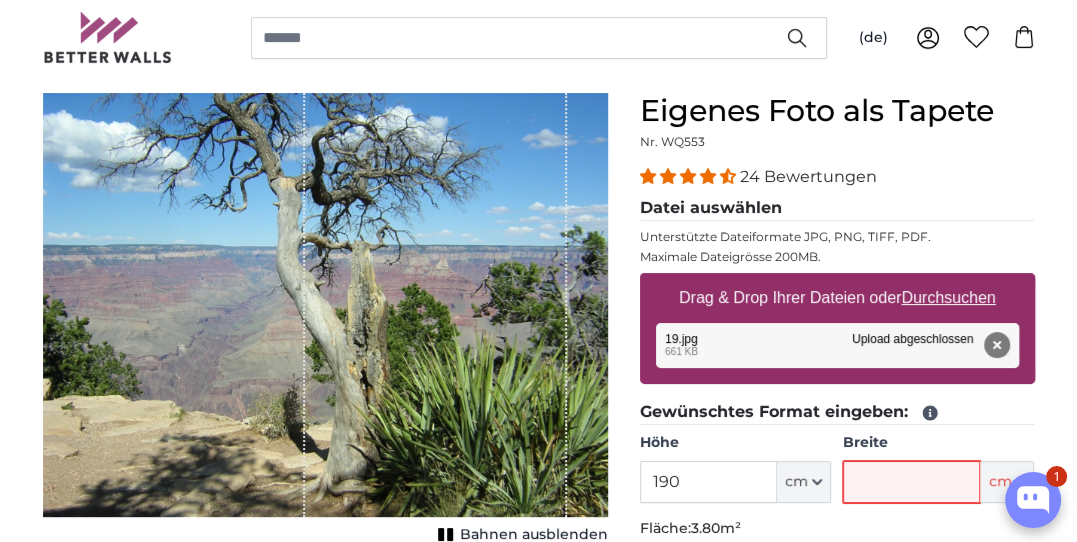 scroll, scrollTop: 215, scrollLeft: 0, axis: vertical 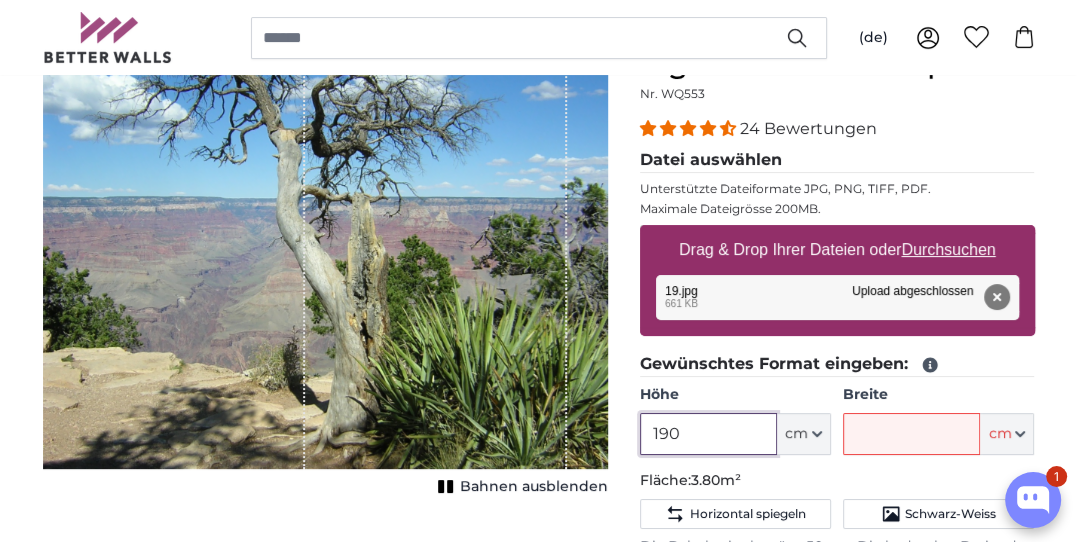 click on "190" at bounding box center [708, 434] 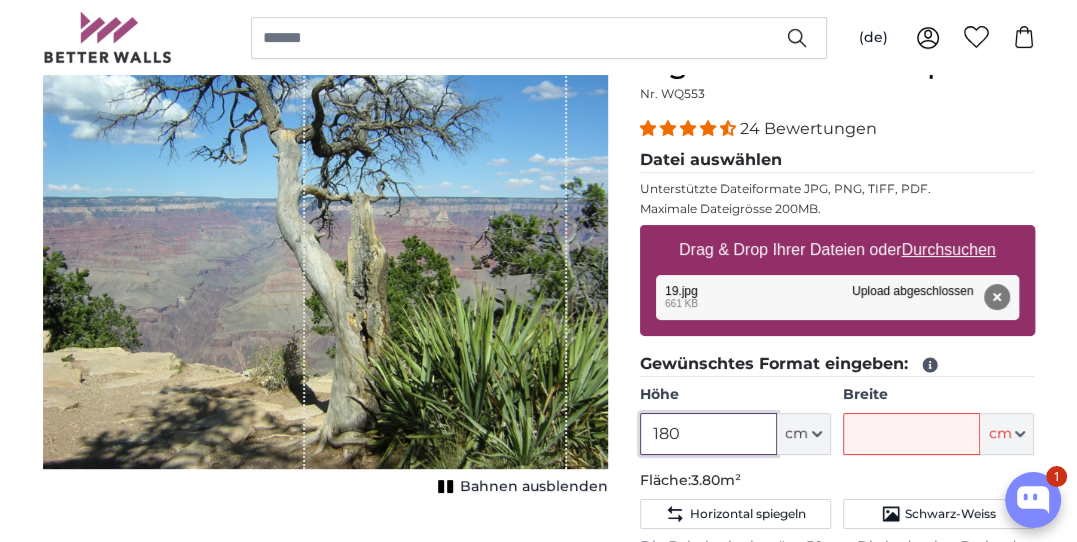 type on "180" 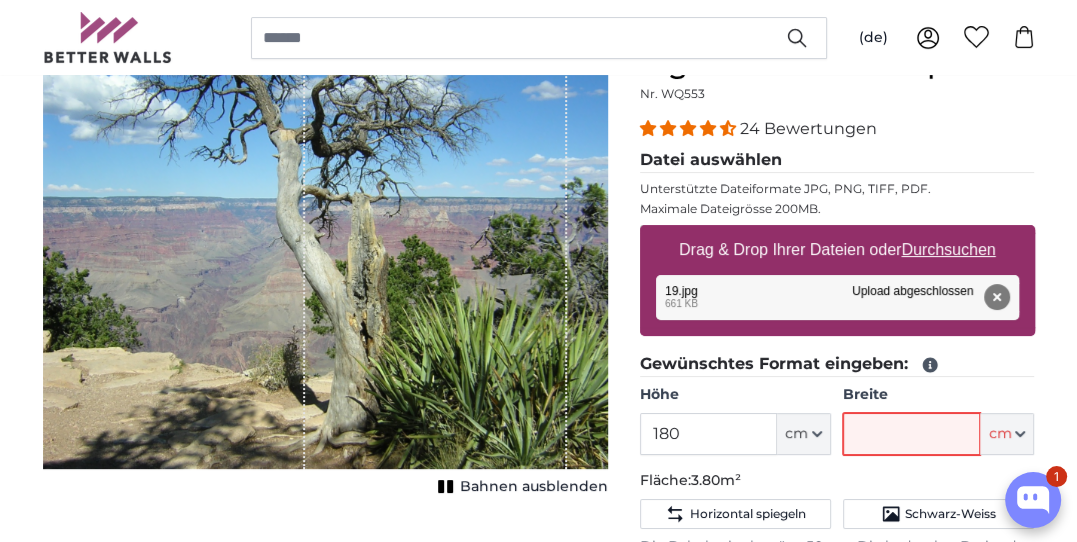 click on "Breite" at bounding box center [911, 434] 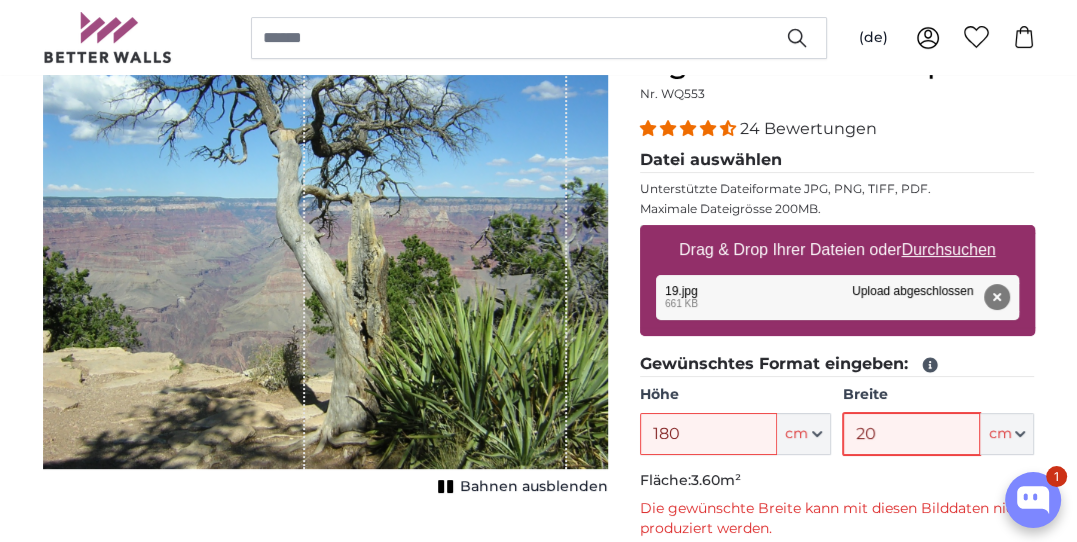 type on "2" 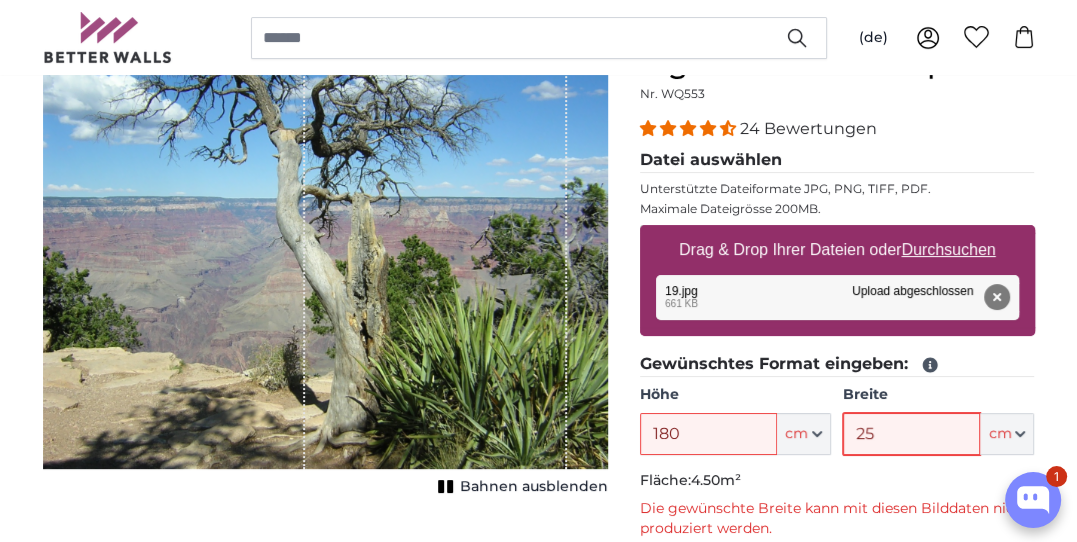 type on "2" 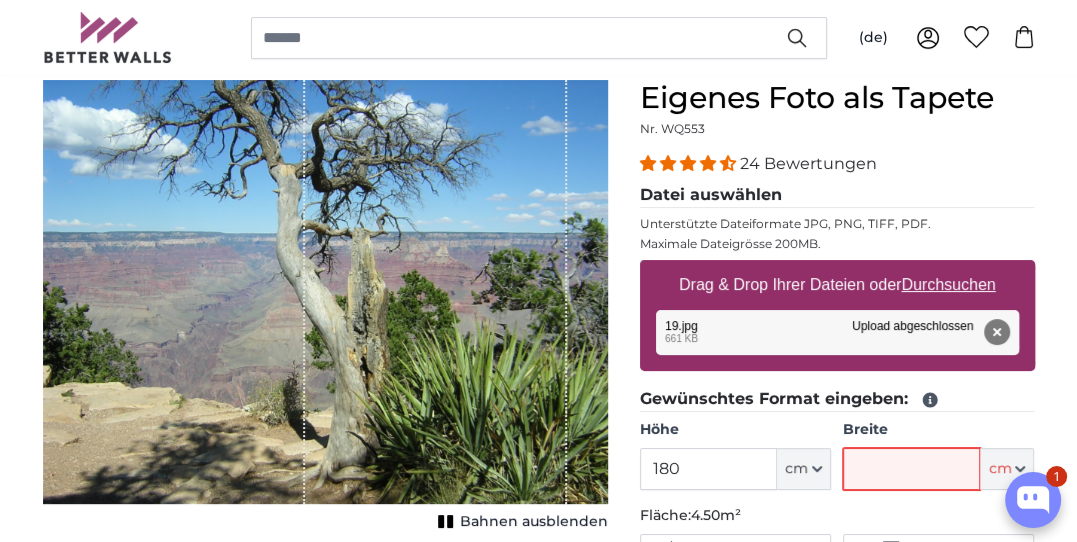 scroll, scrollTop: 215, scrollLeft: 0, axis: vertical 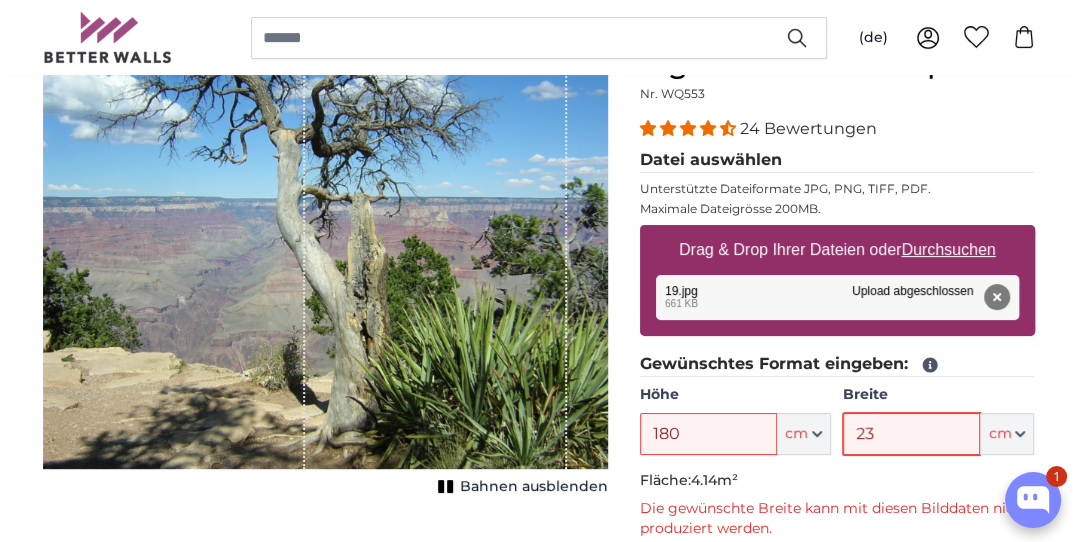 type on "2" 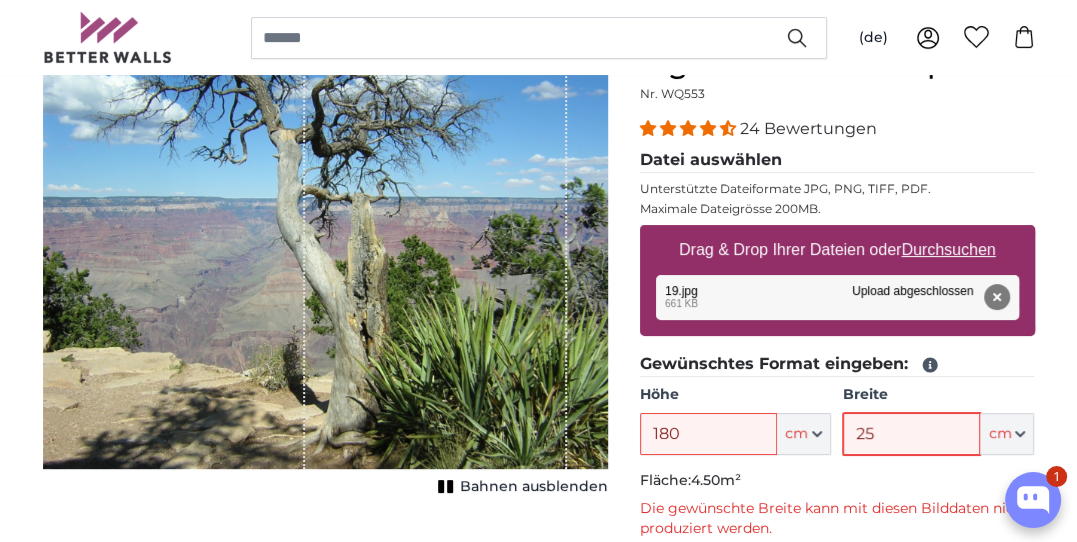 type on "2" 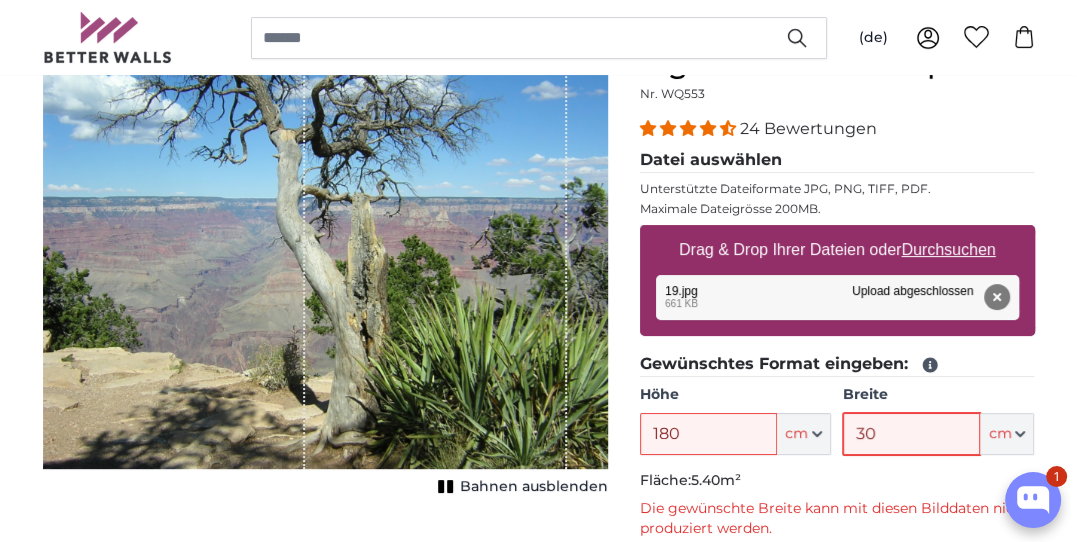 type on "3" 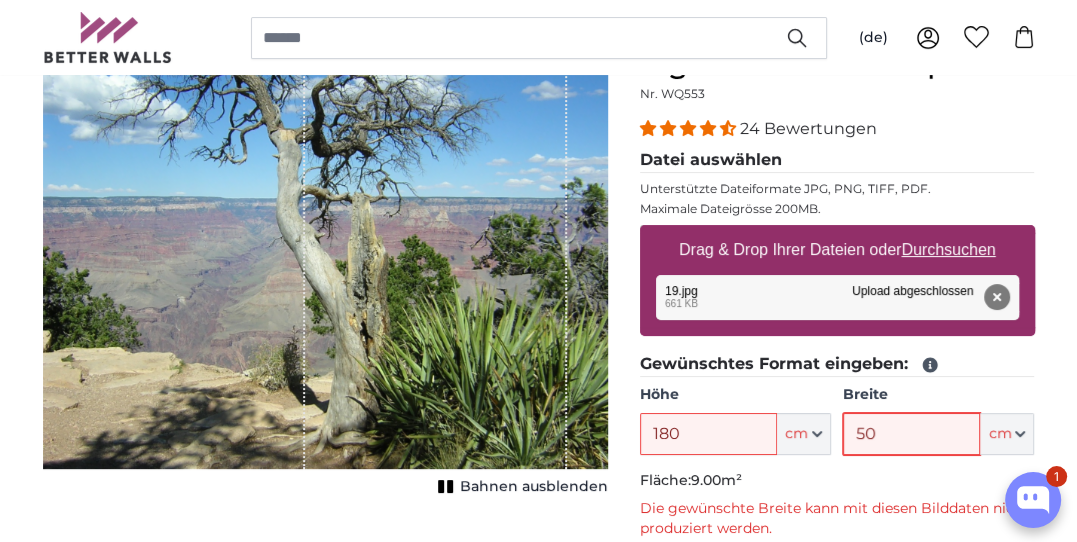 type on "5" 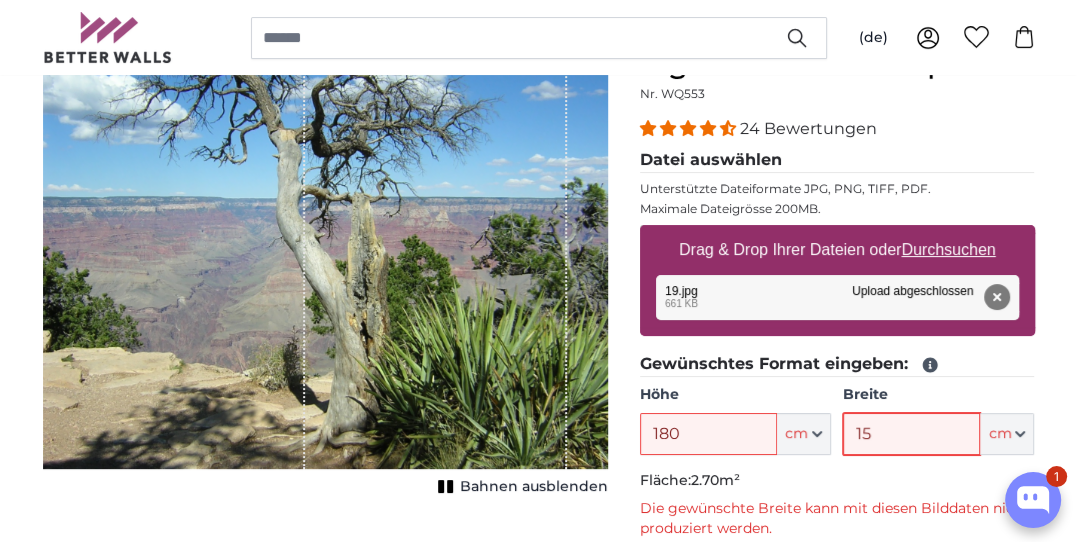 type on "1" 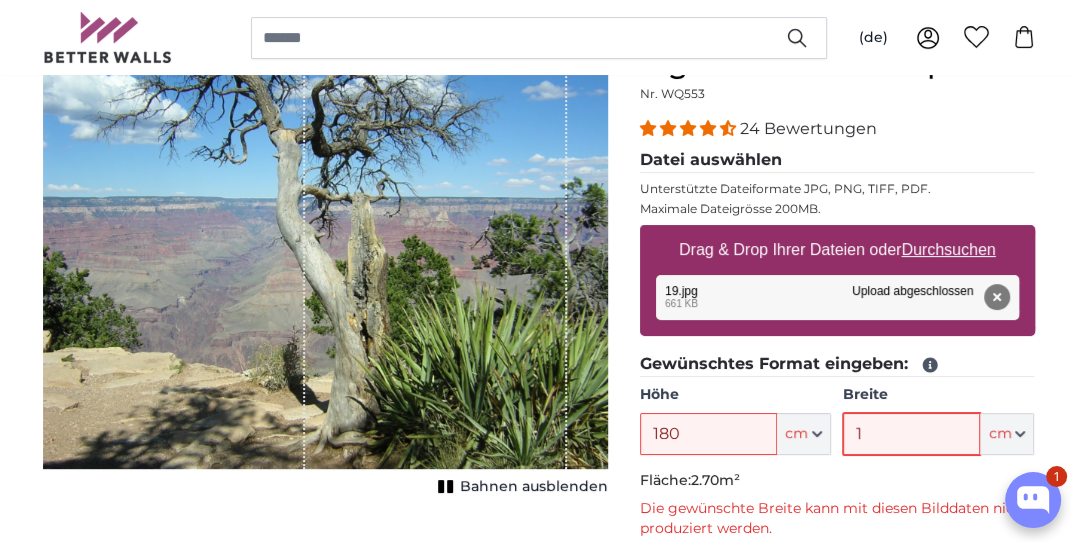 type 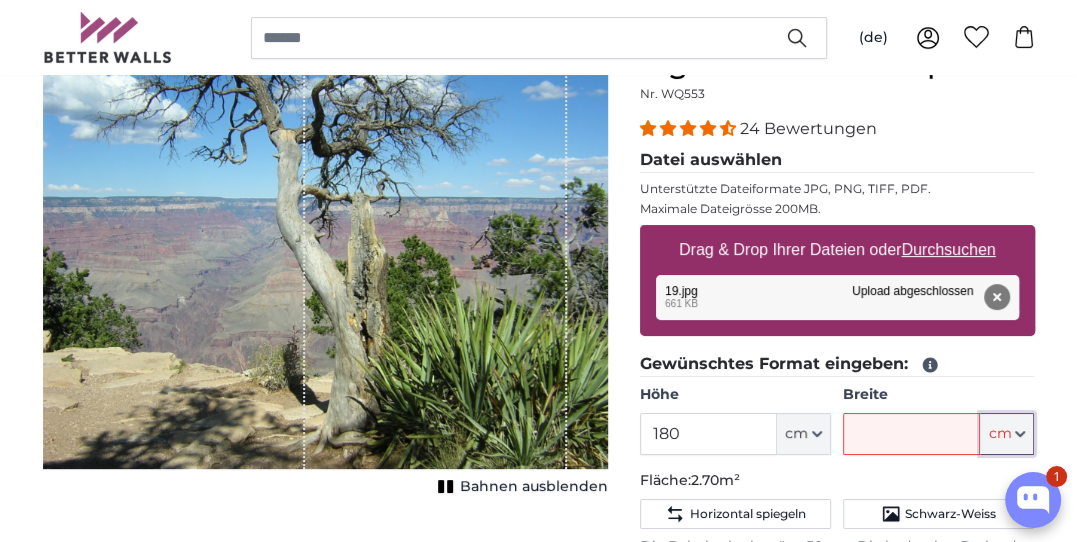 click 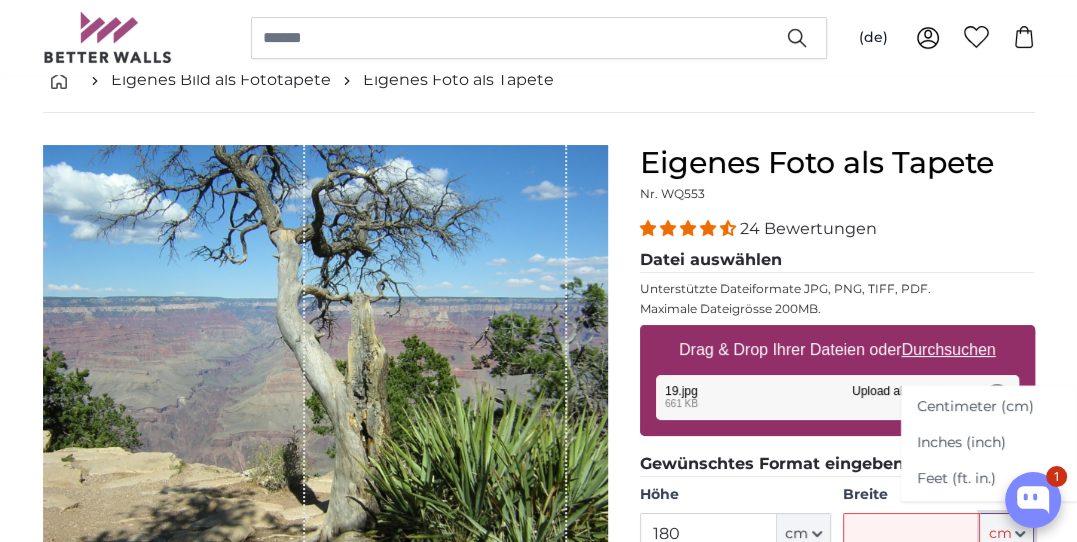 scroll, scrollTop: 215, scrollLeft: 0, axis: vertical 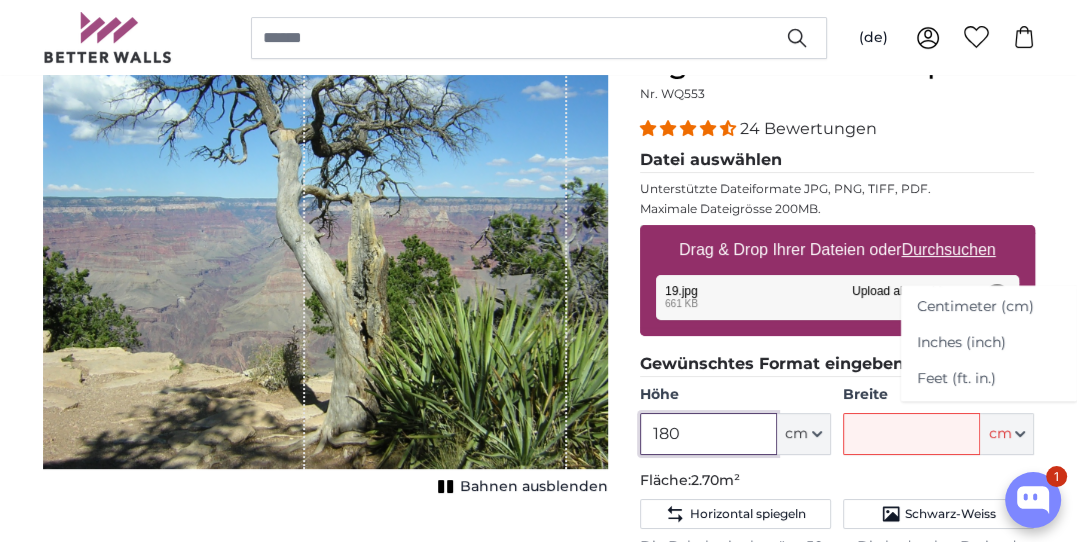 click on "180" at bounding box center [708, 434] 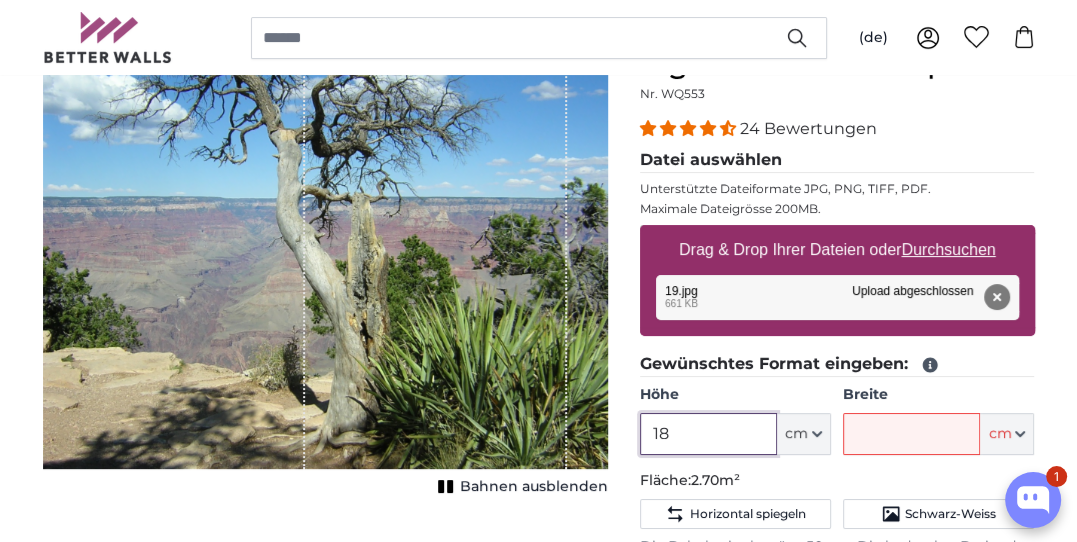 type on "1" 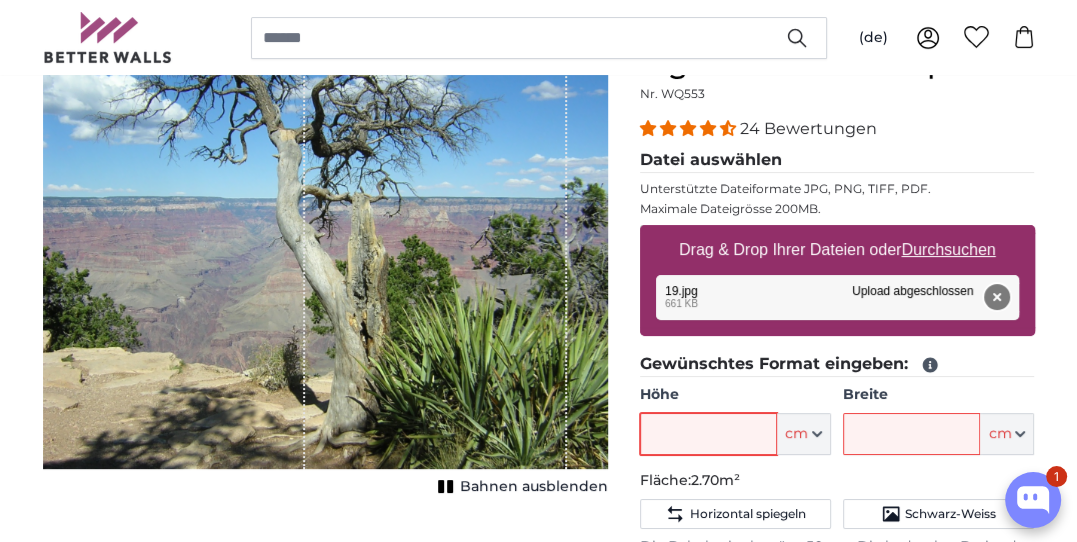 type 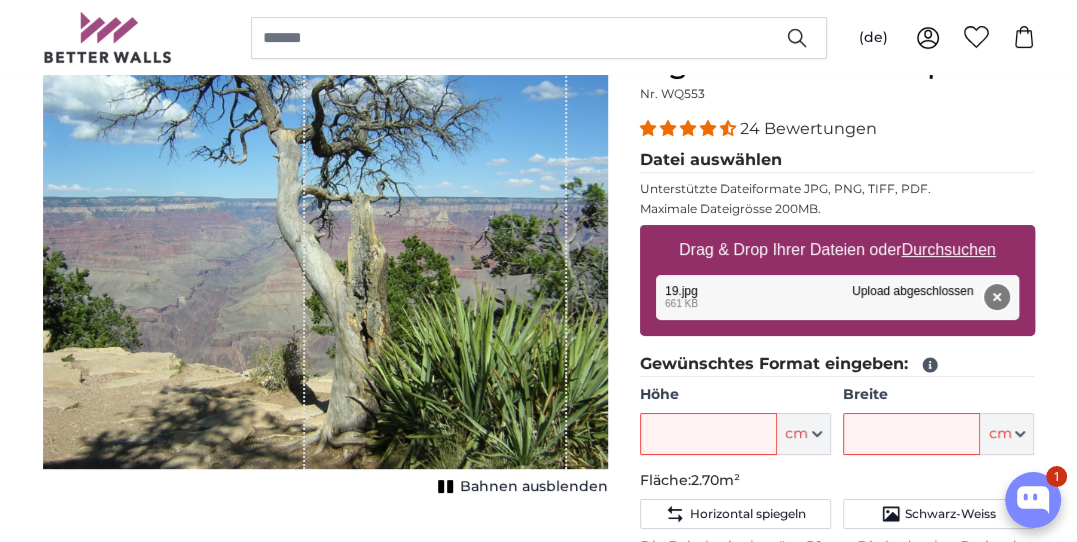 click on "Entfernen" at bounding box center (996, 297) 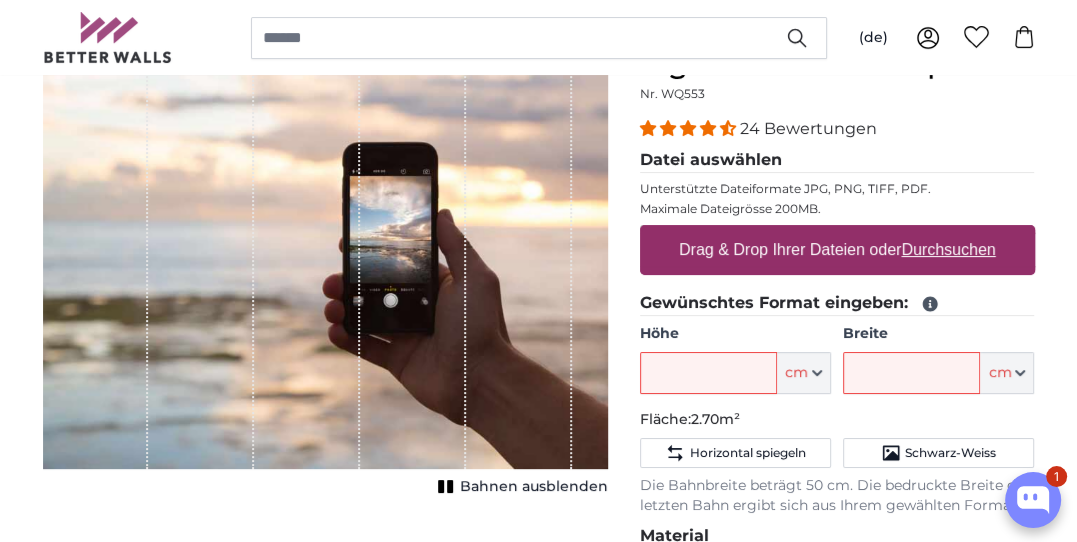 click on "Durchsuchen" at bounding box center (948, 249) 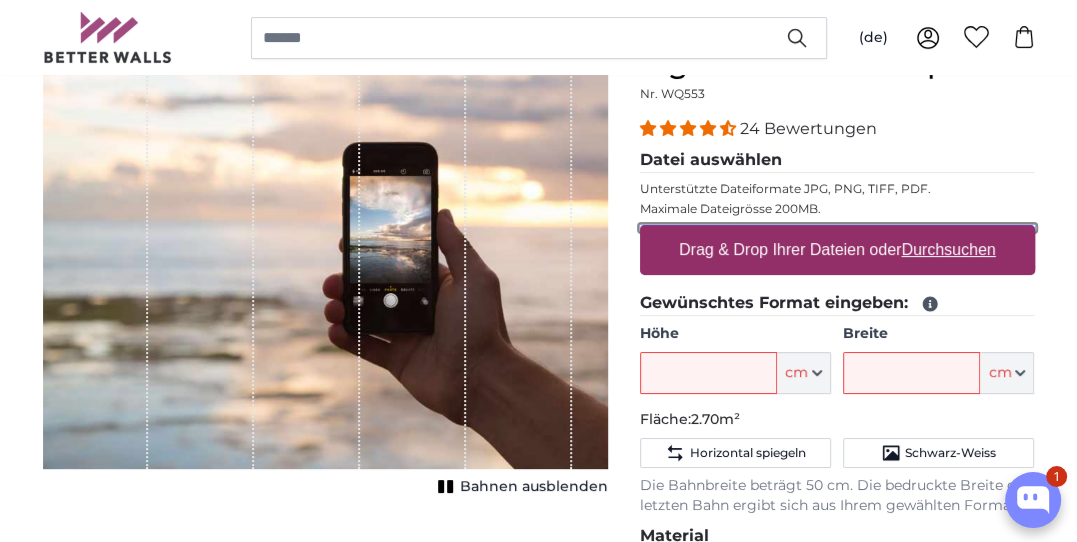 click on "Drag & Drop Ihrer Dateien oder  Durchsuchen" at bounding box center (837, 228) 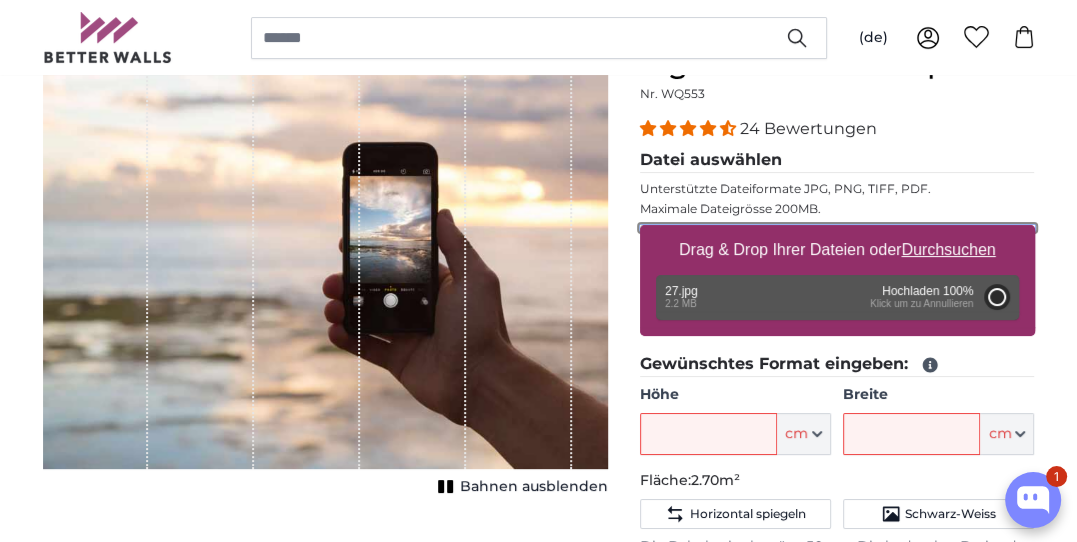 type on "190" 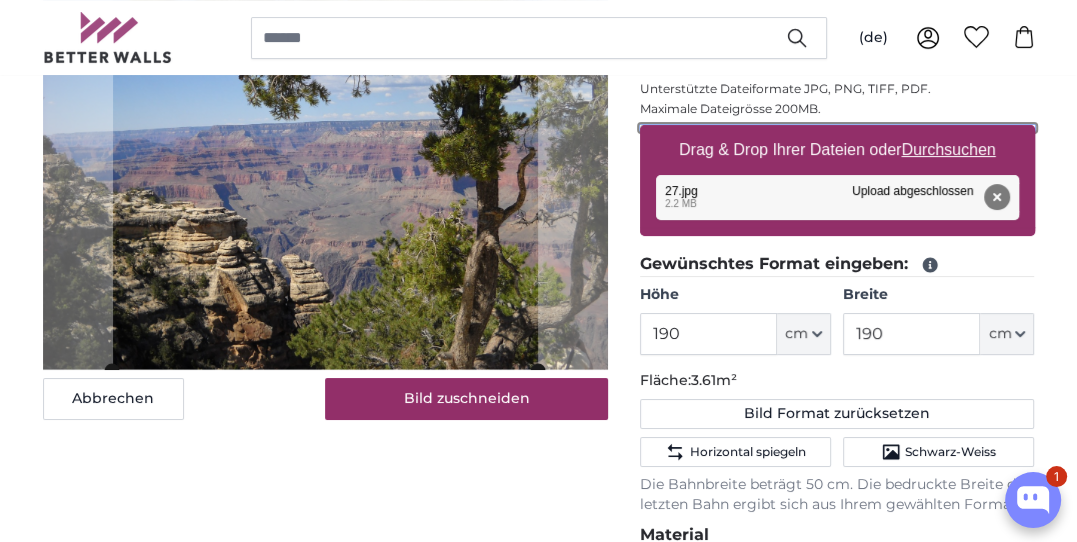 scroll, scrollTop: 215, scrollLeft: 0, axis: vertical 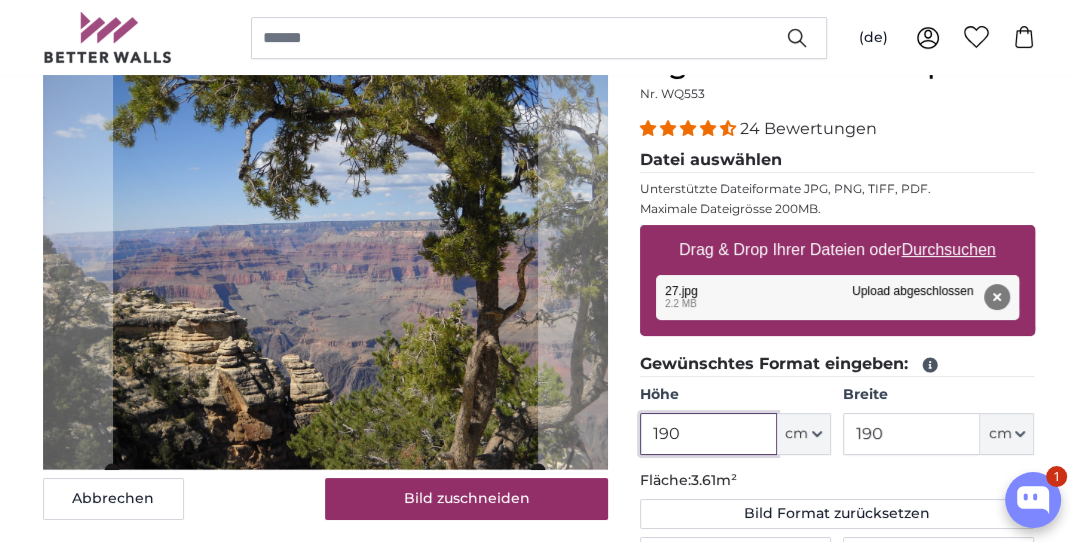 click on "190" at bounding box center (708, 434) 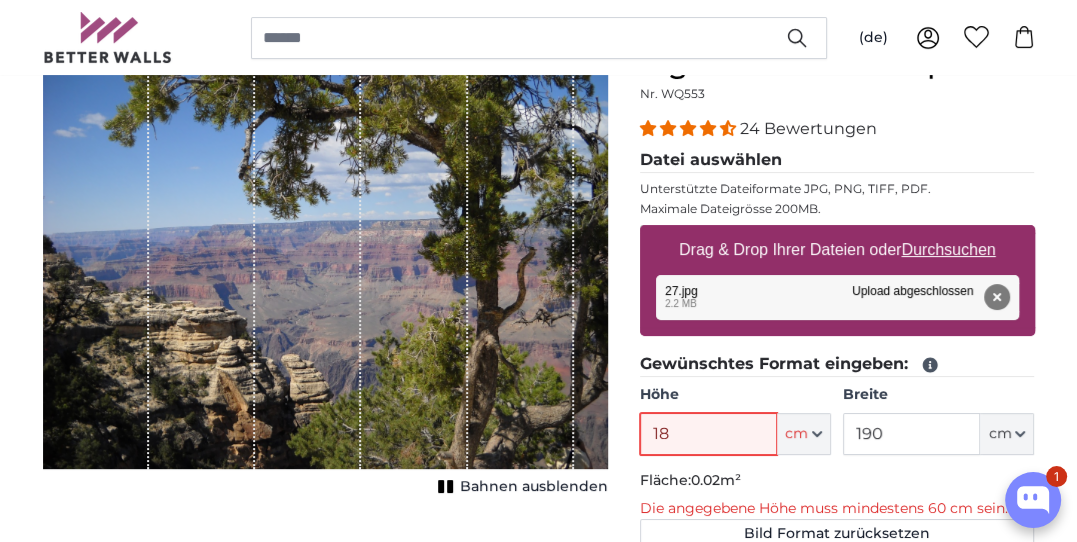 type on "180" 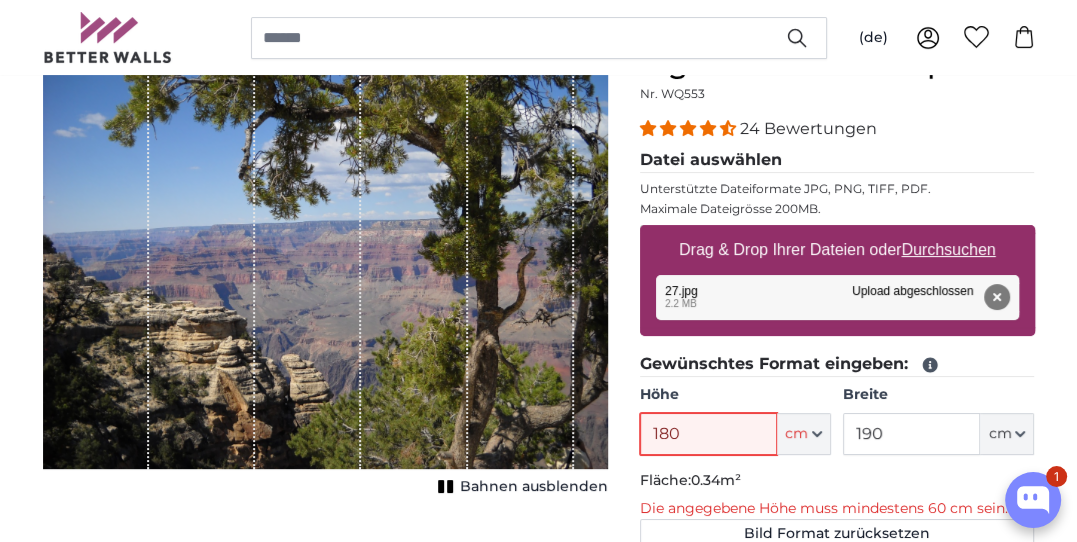 type 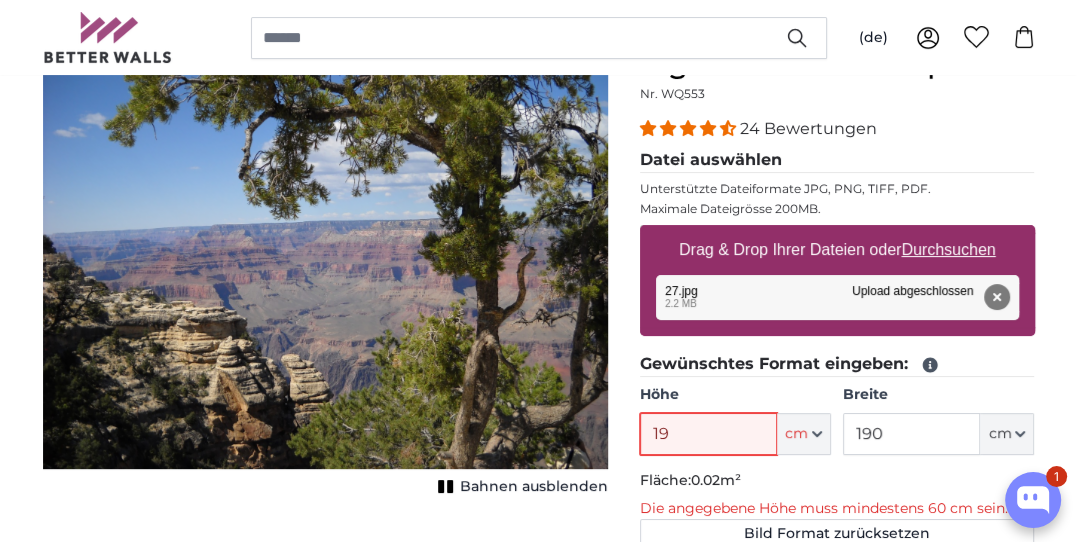 type on "190" 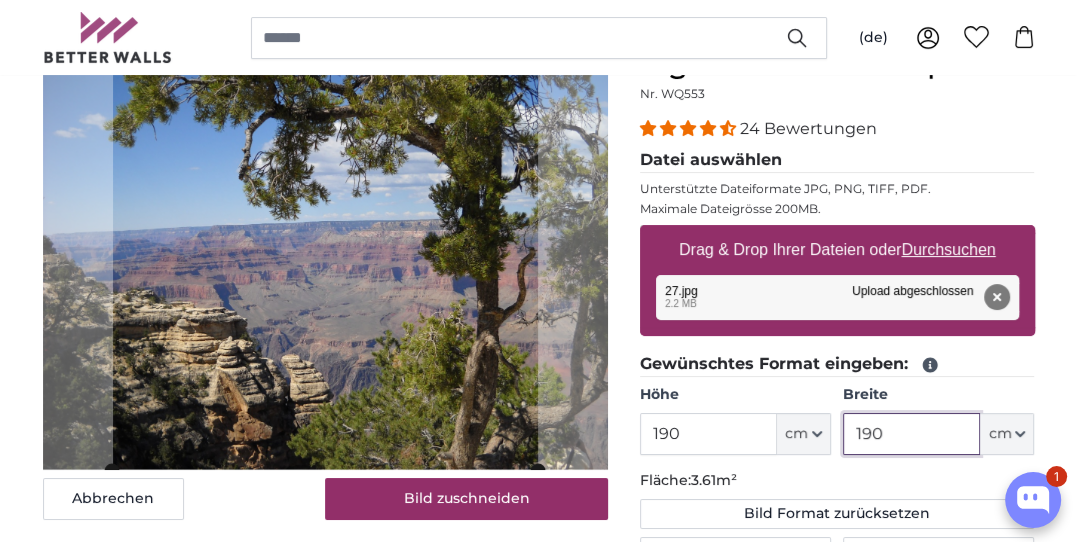 click on "190" at bounding box center [911, 434] 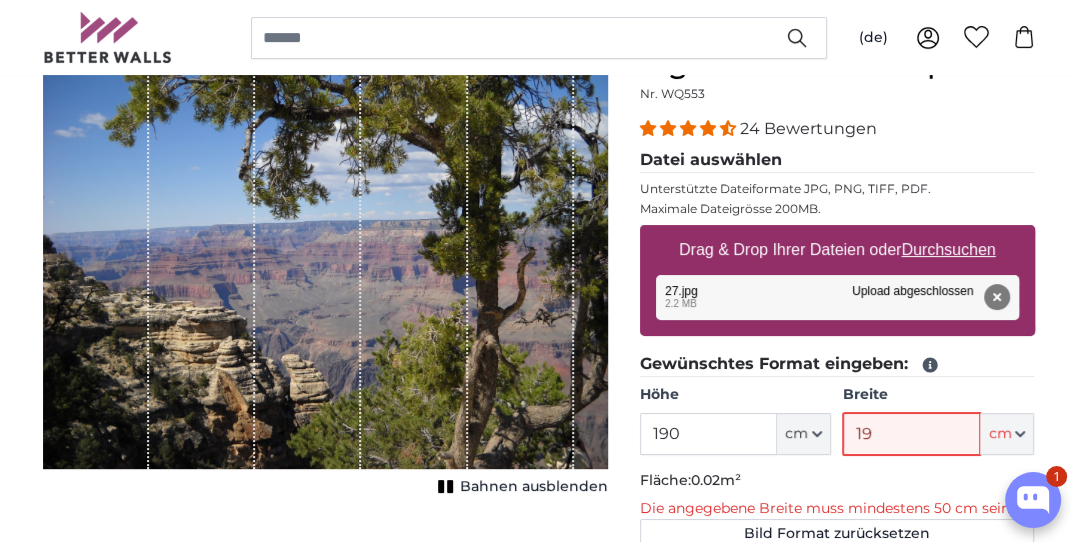 type on "190" 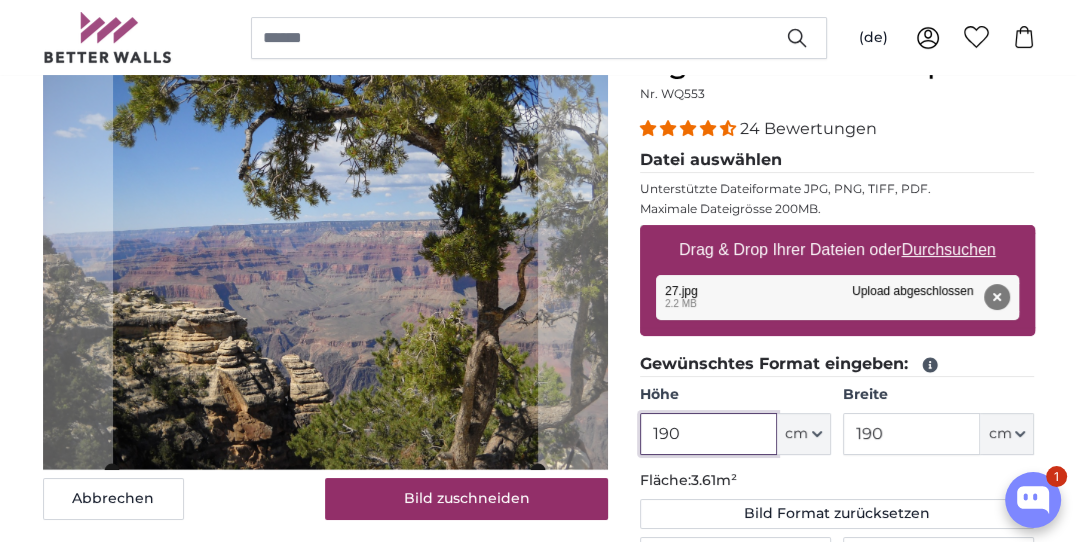 click on "190" at bounding box center [708, 434] 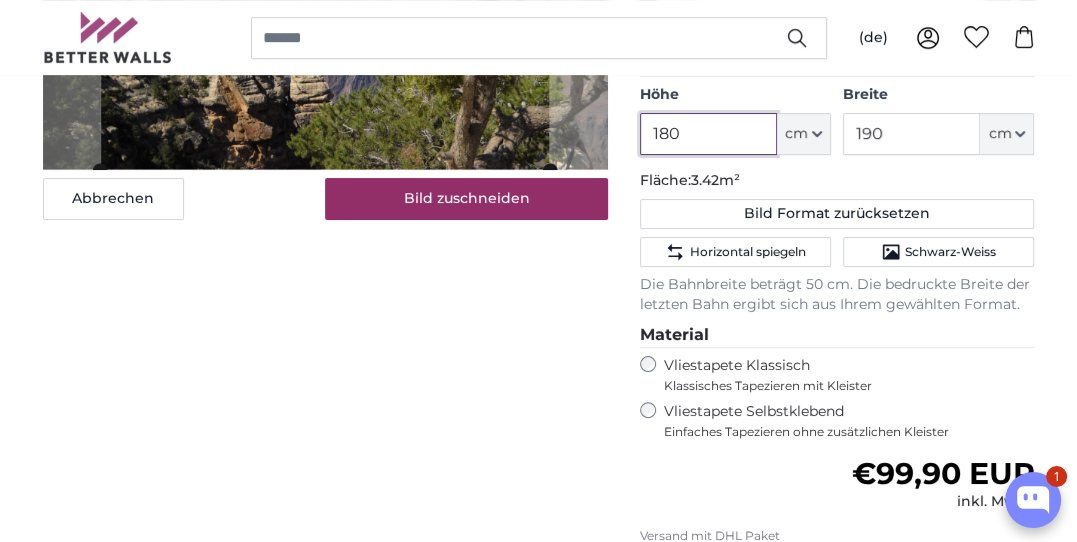 scroll, scrollTop: 215, scrollLeft: 0, axis: vertical 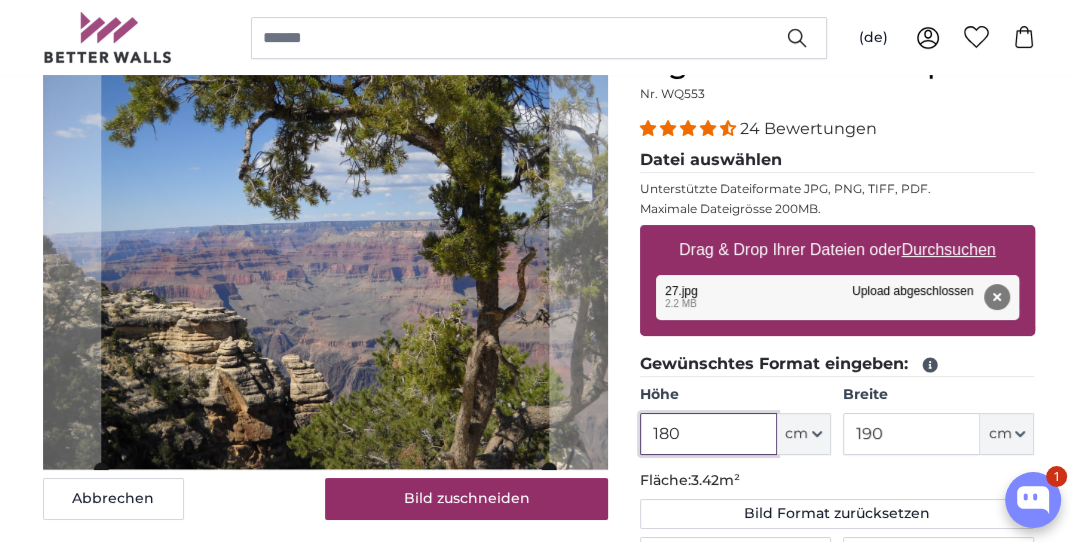 click on "Nr. WQ553
24 Bewertungen" at bounding box center [539, 548] 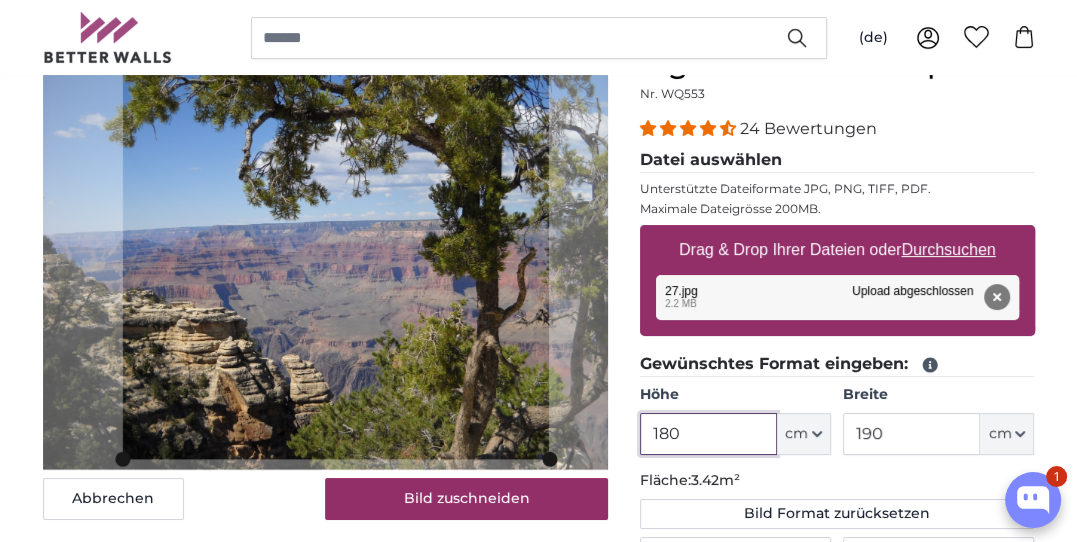 click 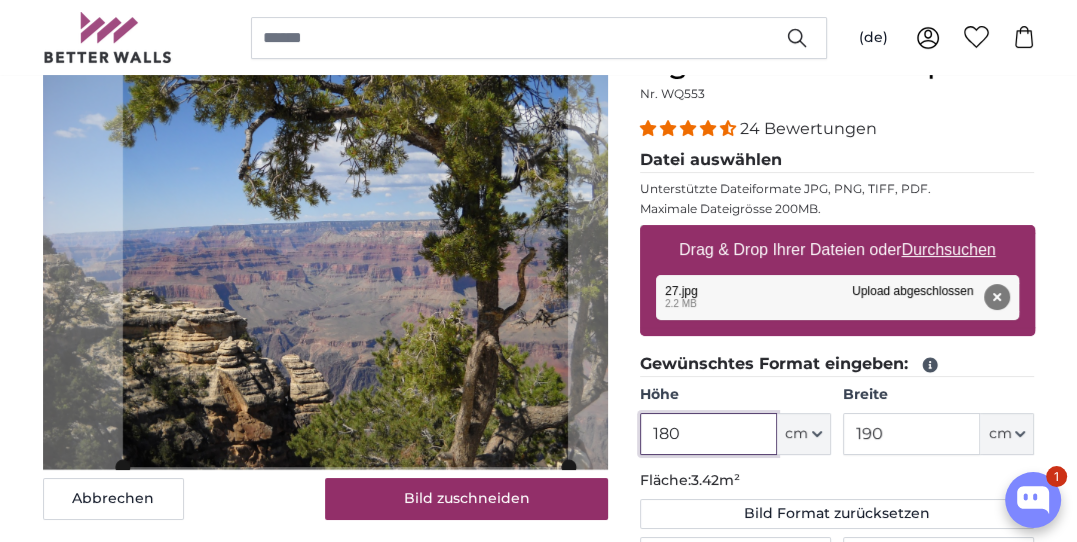 click at bounding box center [0, 0] 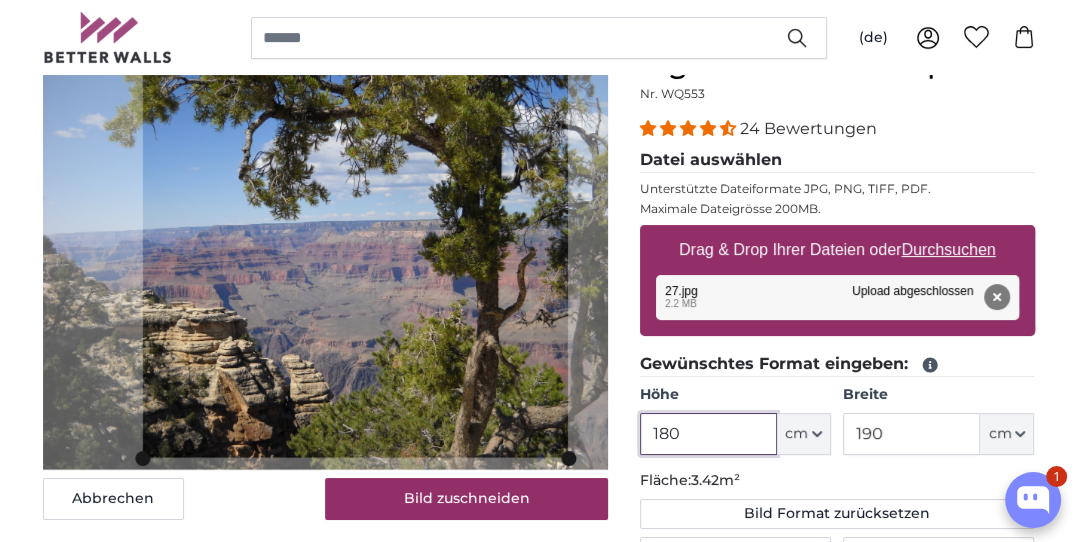 click 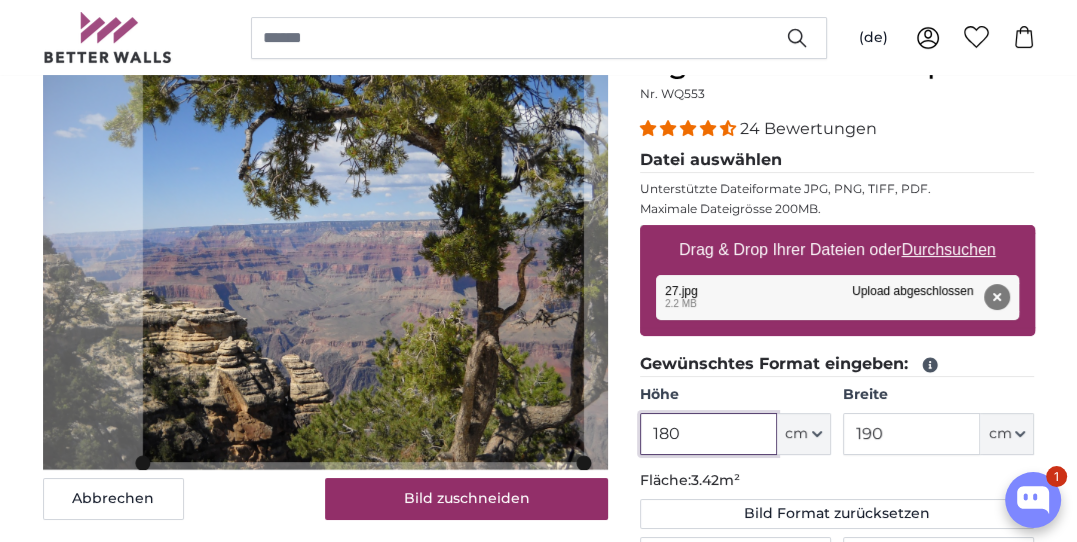 click on "Abbrechen
Bild zuschneiden
Bahnen ausblenden" at bounding box center (325, 564) 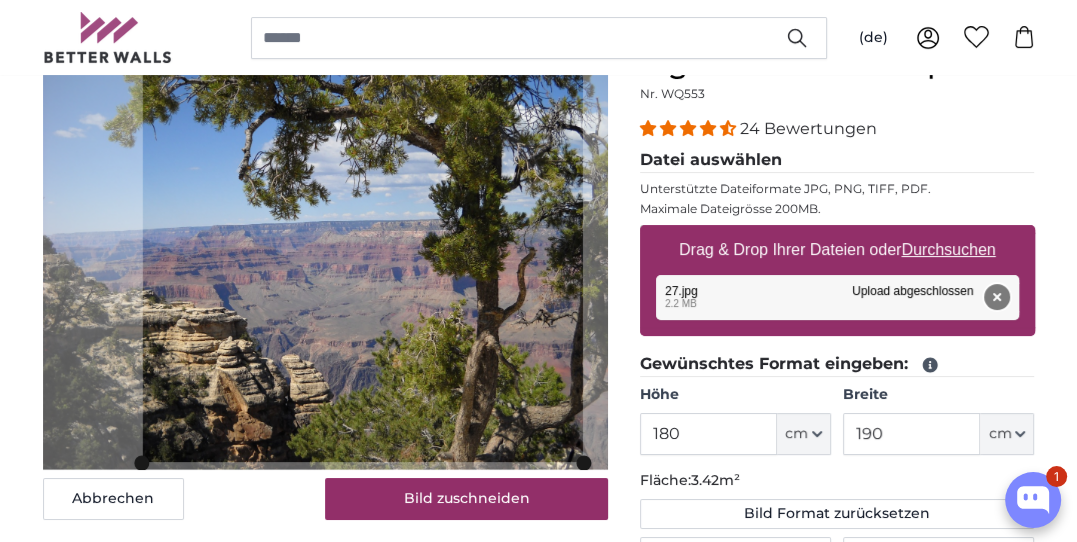 click on "Entfernen" at bounding box center [996, 297] 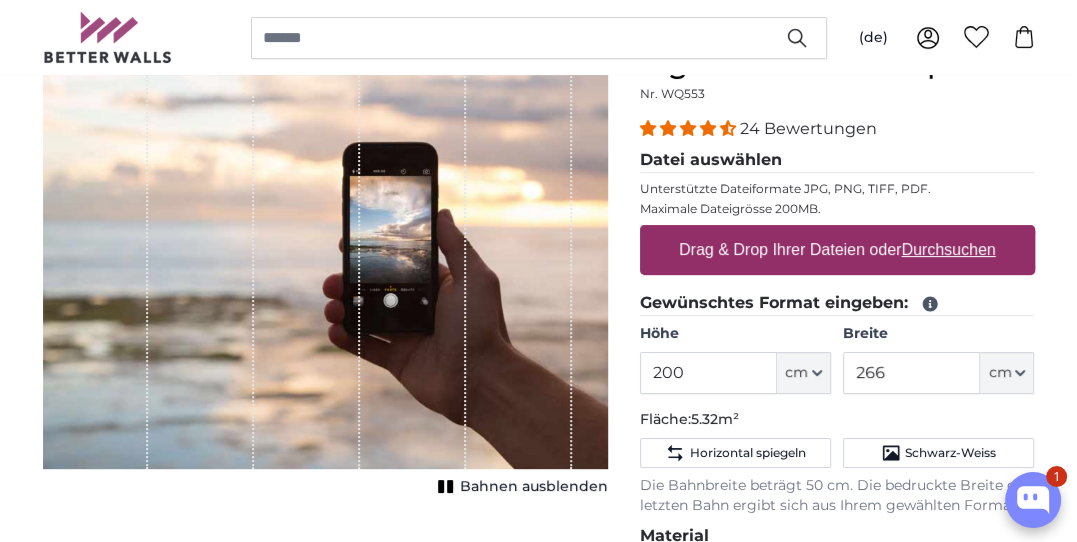 click on "Durchsuchen" at bounding box center (948, 249) 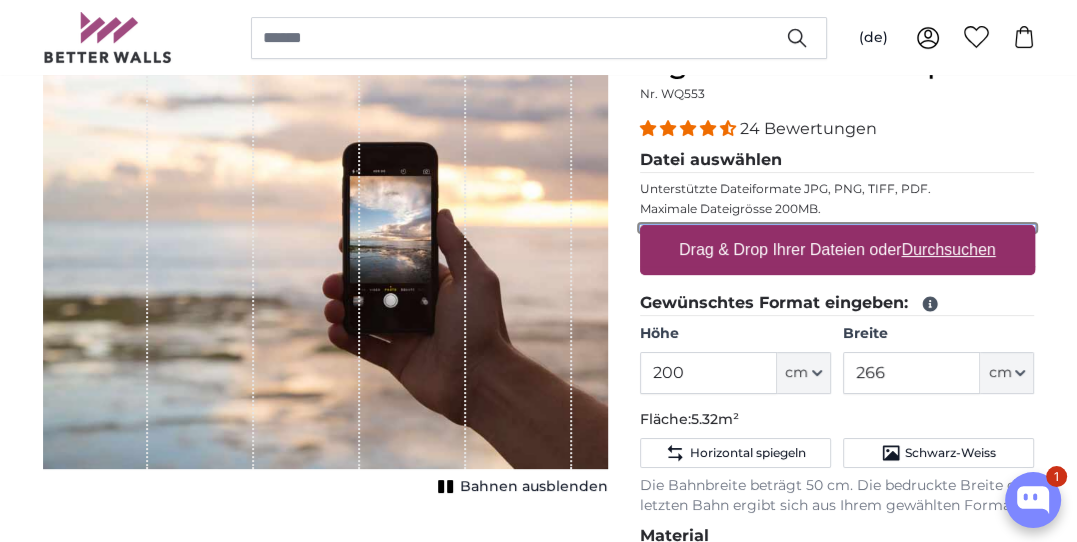 click on "Drag & Drop Ihrer Dateien oder  Durchsuchen" at bounding box center (837, 228) 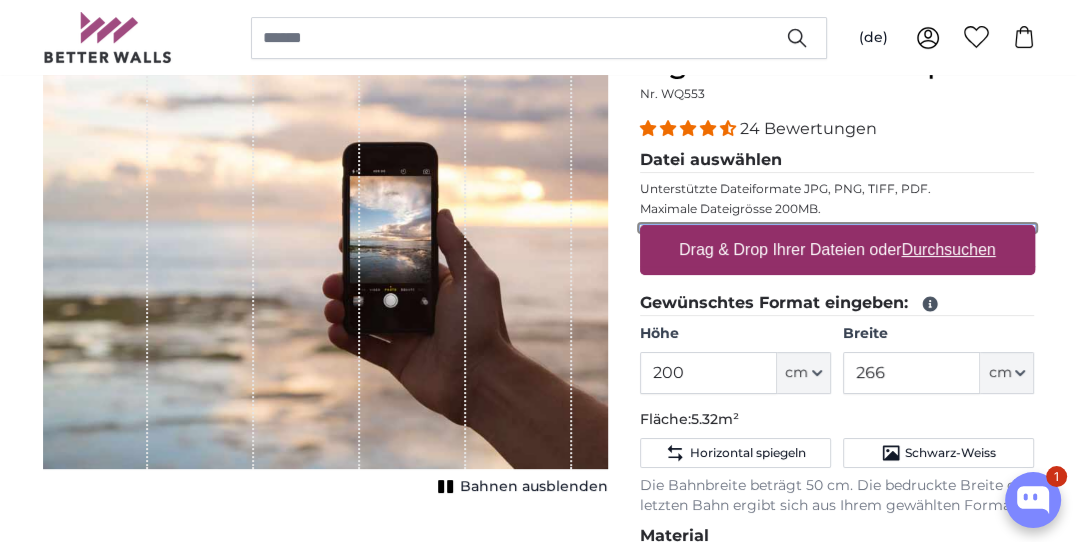 type on "**********" 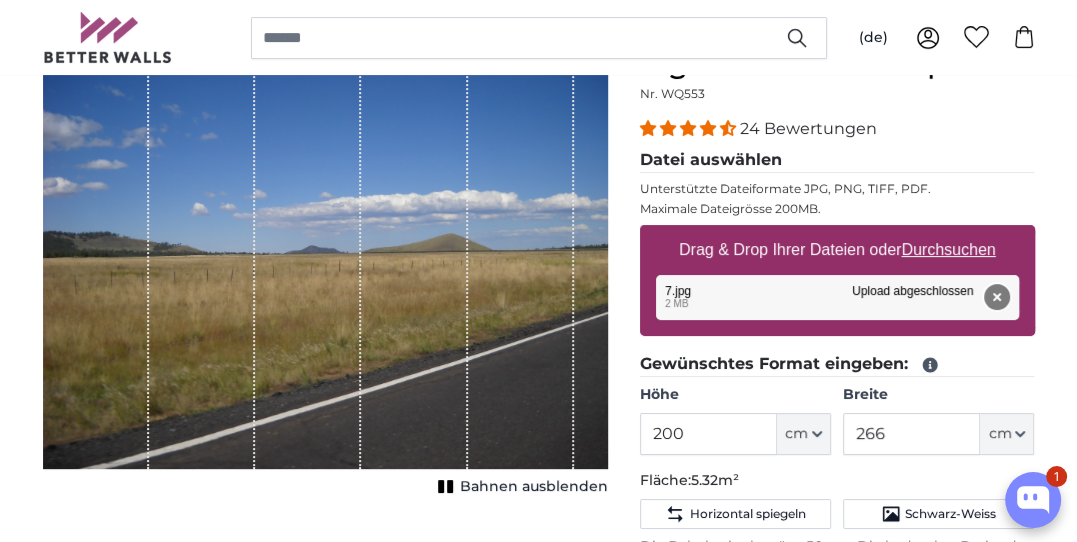 click on "Entfernen" at bounding box center (996, 297) 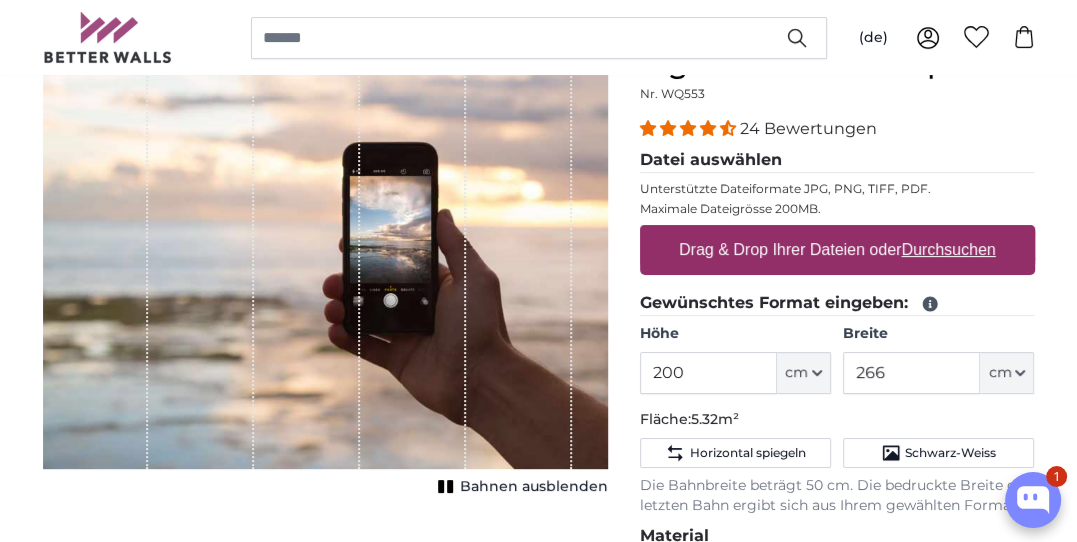 click on "Durchsuchen" at bounding box center [948, 249] 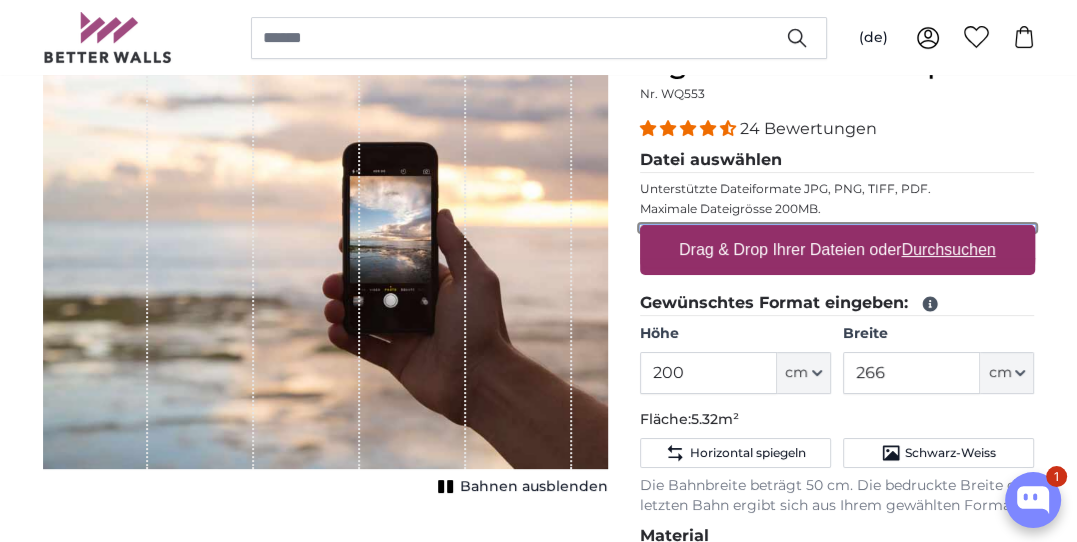 click on "Drag & Drop Ihrer Dateien oder  Durchsuchen" at bounding box center (837, 228) 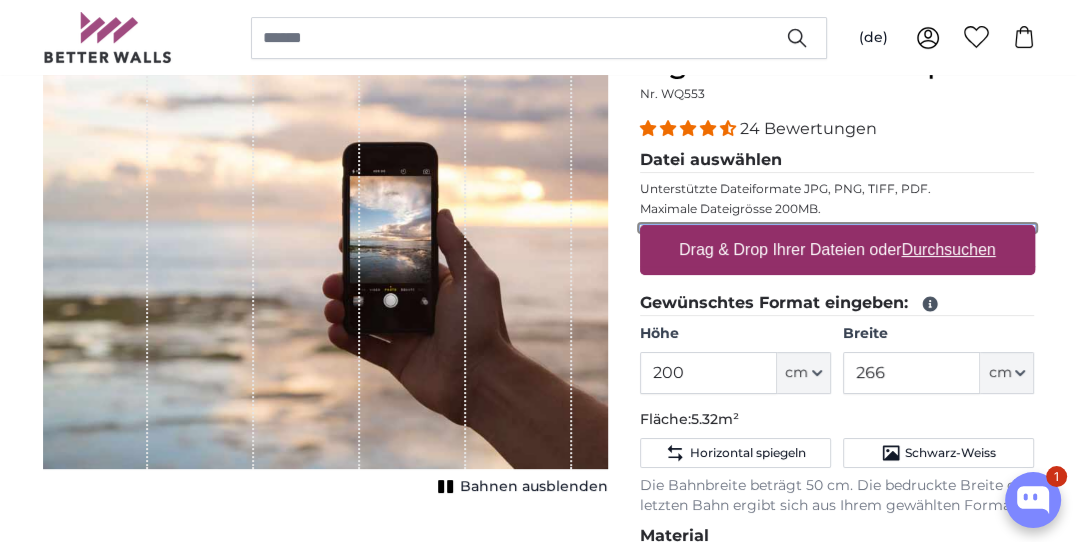 type on "**********" 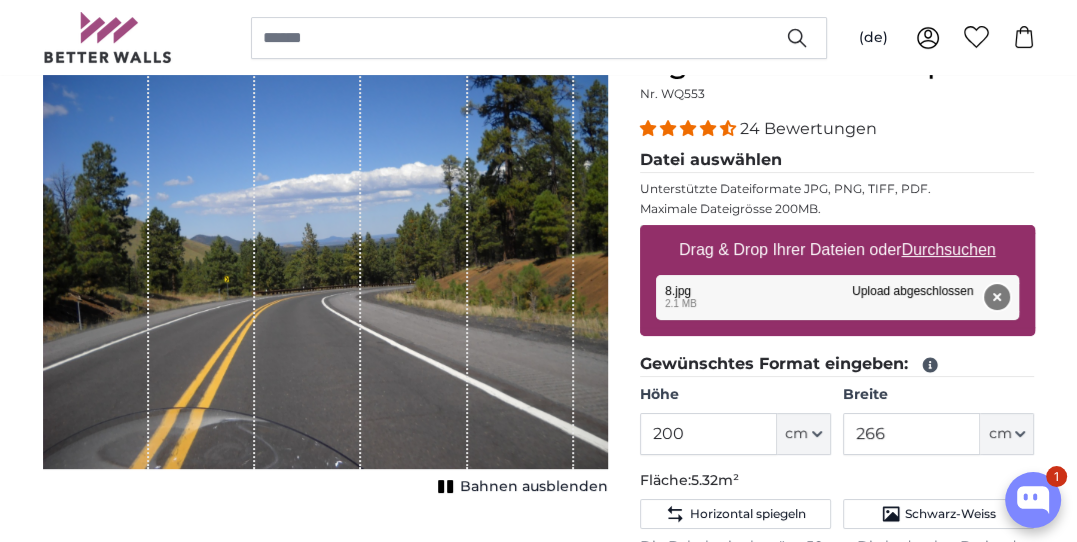 click on "Entfernen" at bounding box center [996, 297] 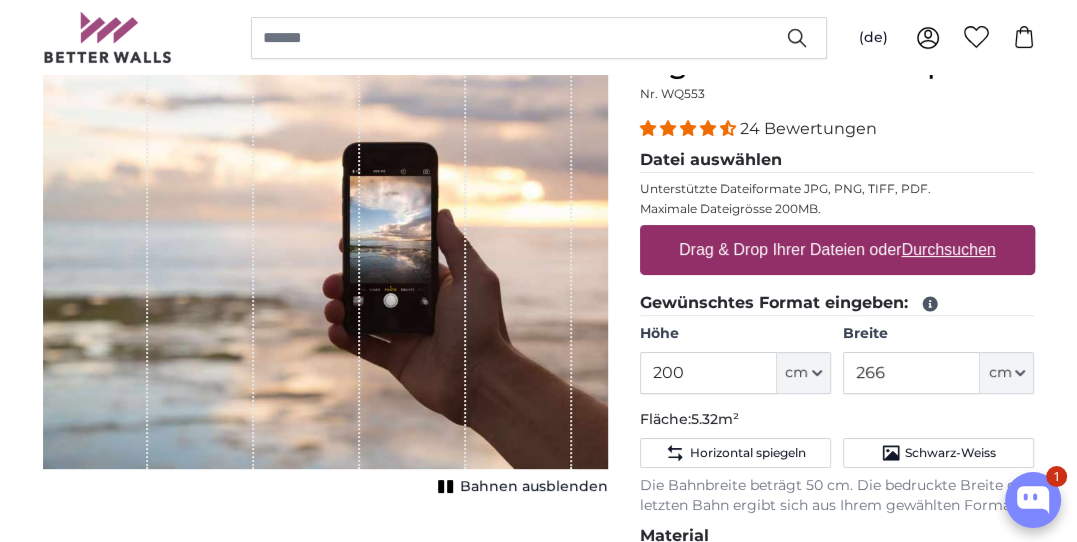 click on "Durchsuchen" at bounding box center (948, 249) 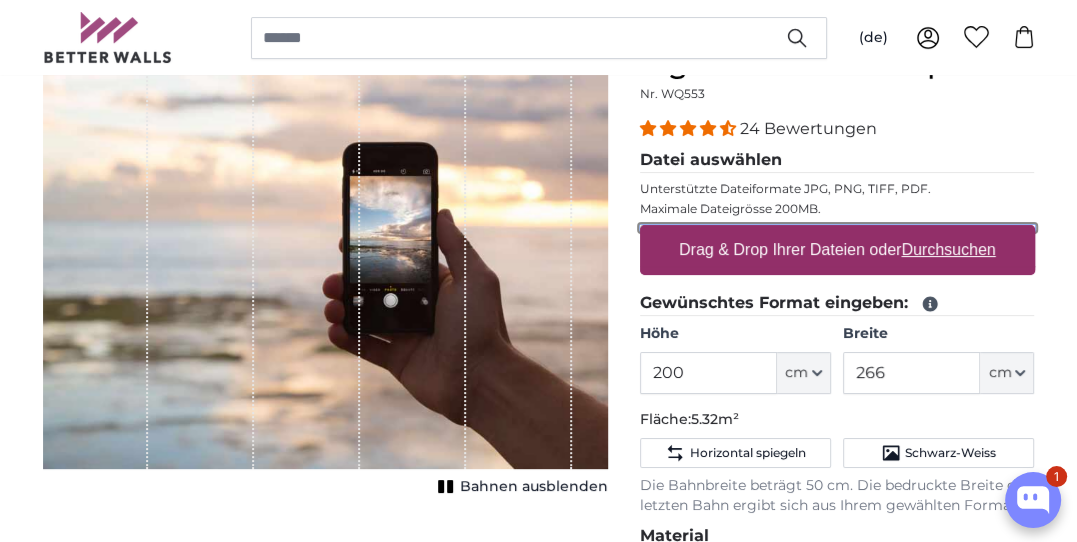 click on "Drag & Drop Ihrer Dateien oder  Durchsuchen" at bounding box center [837, 228] 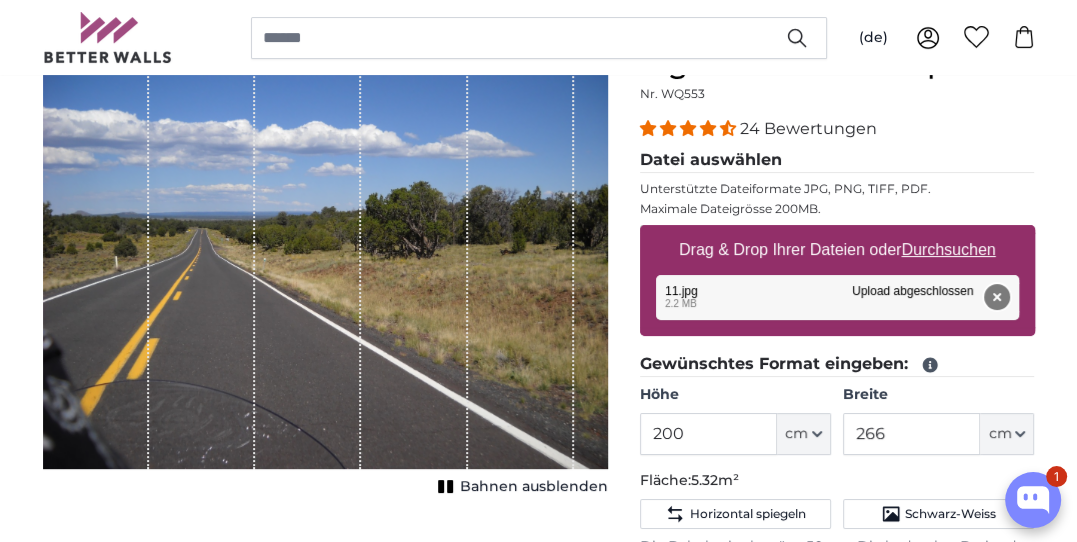 click on "Entfernen" at bounding box center (996, 297) 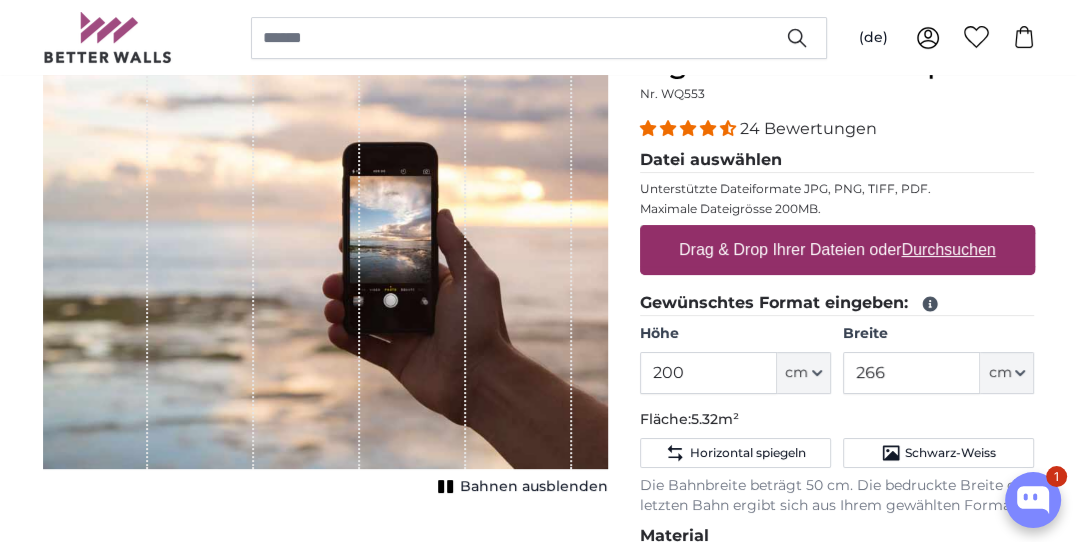 click on "Durchsuchen" at bounding box center [948, 249] 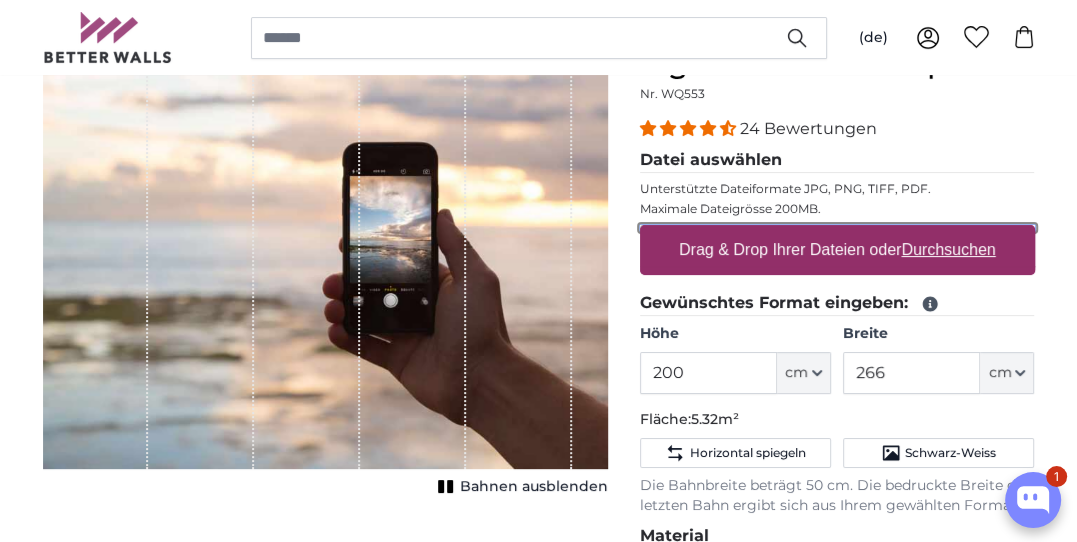 click on "Drag & Drop Ihrer Dateien oder  Durchsuchen" at bounding box center [837, 228] 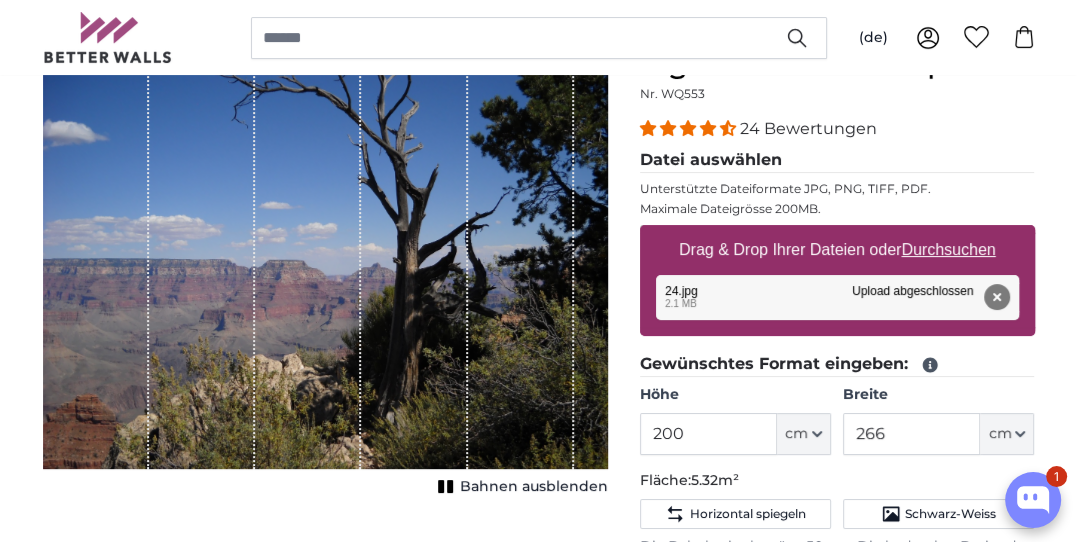 click on "Durchsuchen" at bounding box center (948, 249) 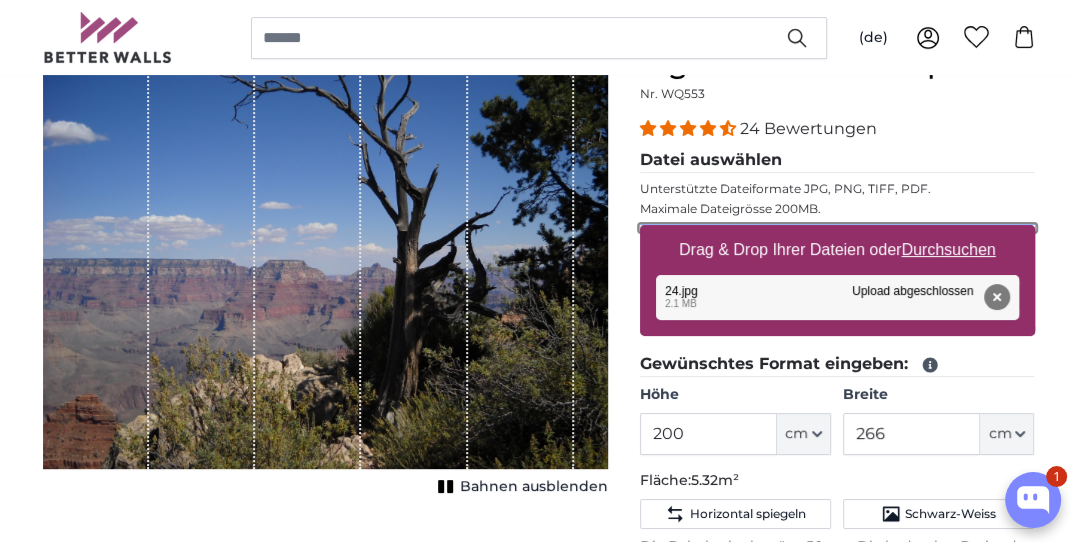 click on "Drag & Drop Ihrer Dateien oder  Durchsuchen" at bounding box center (837, 228) 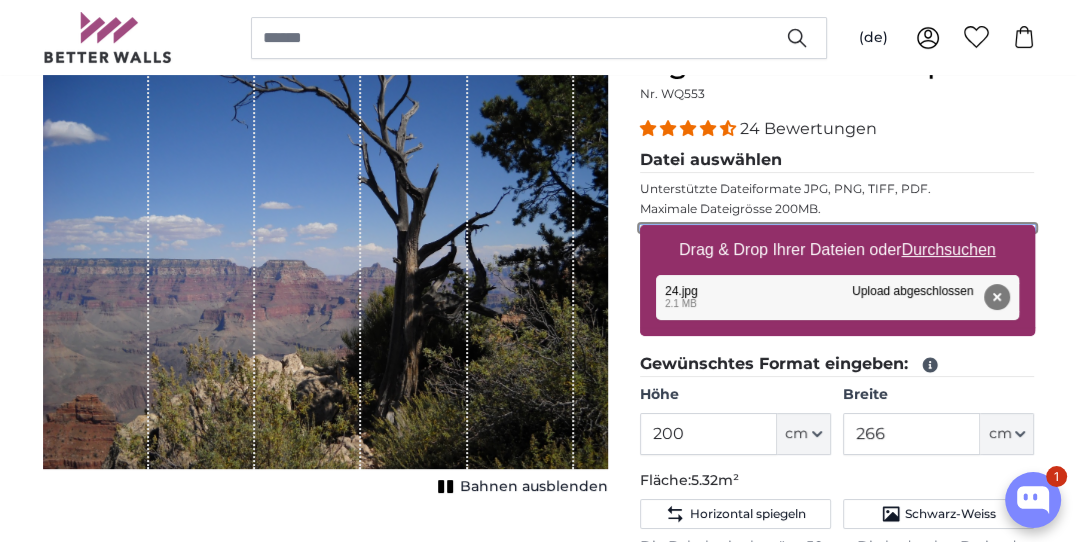 type on "**********" 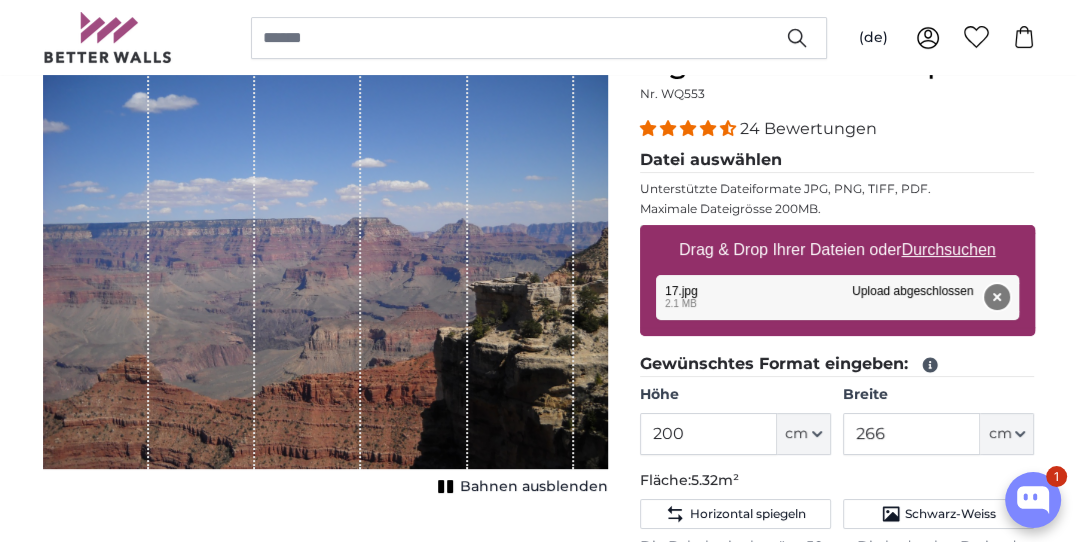 click on "Entfernen" at bounding box center [996, 297] 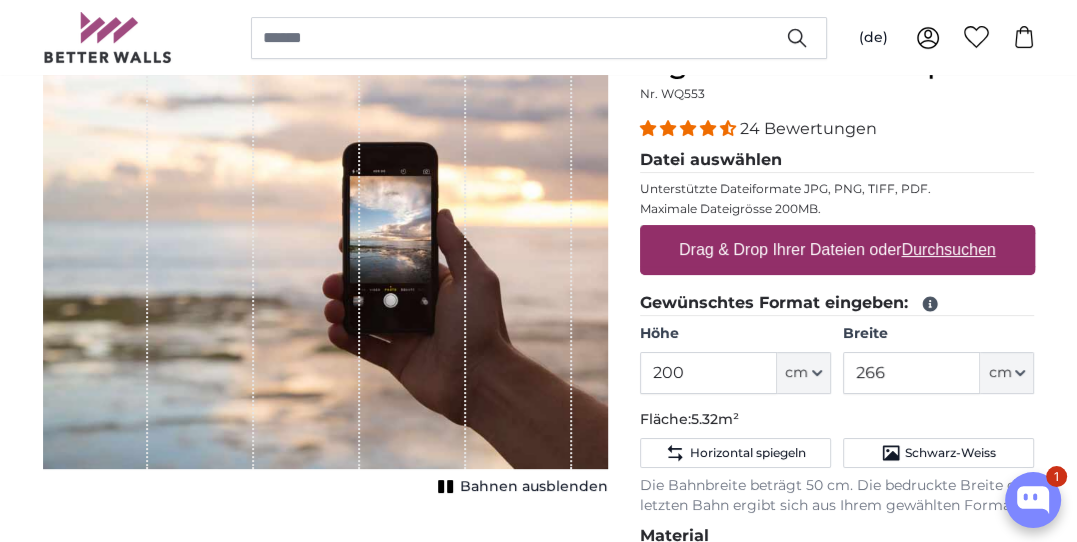 click on "Durchsuchen" at bounding box center [948, 249] 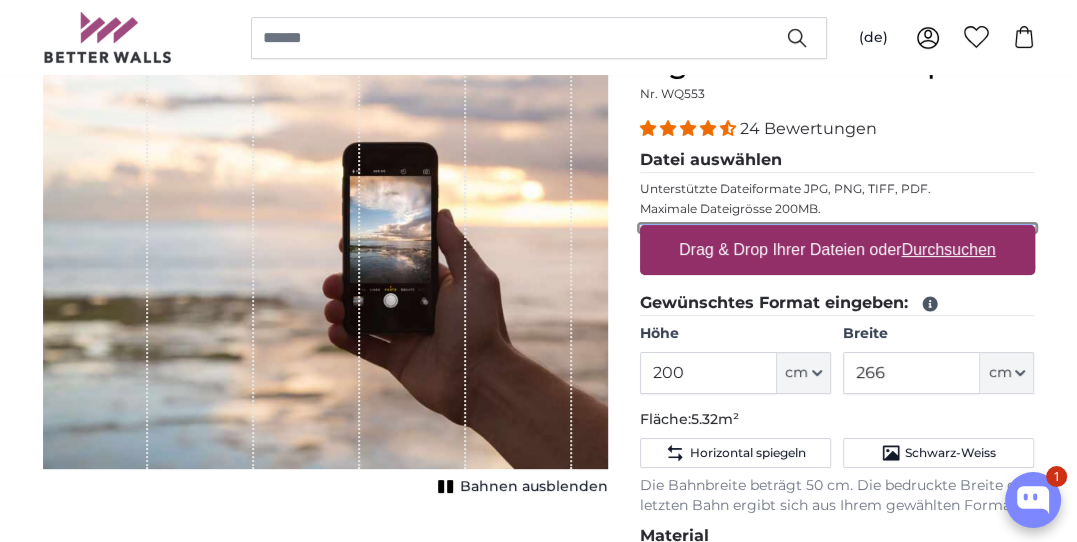 click on "Drag & Drop Ihrer Dateien oder  Durchsuchen" at bounding box center [837, 228] 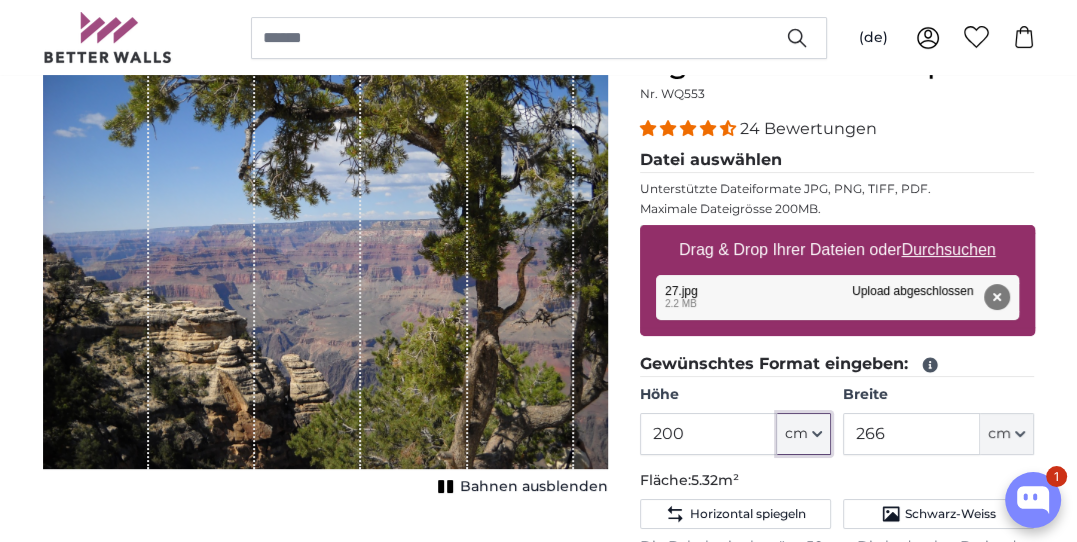 click 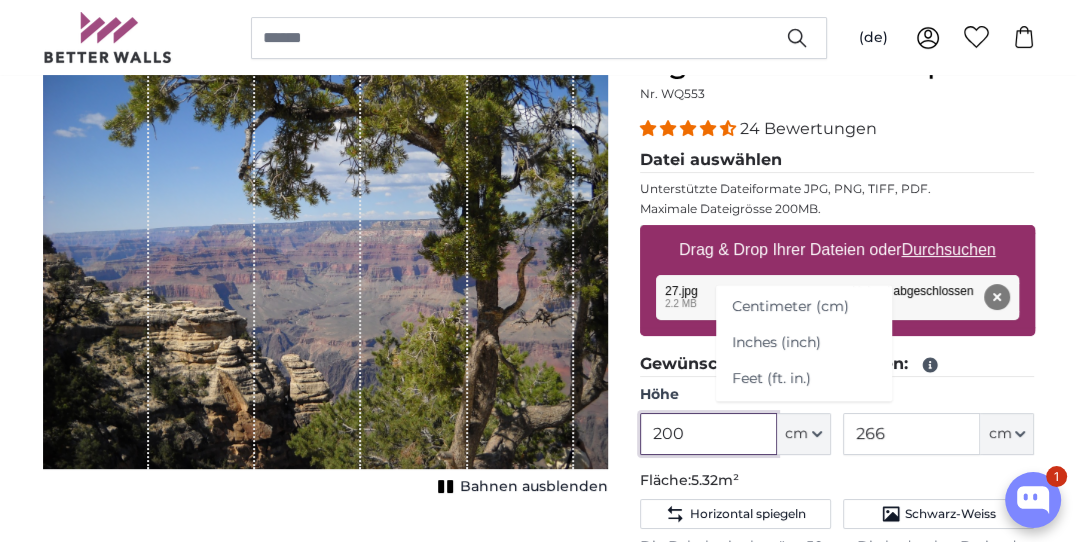 click on "200" at bounding box center (708, 434) 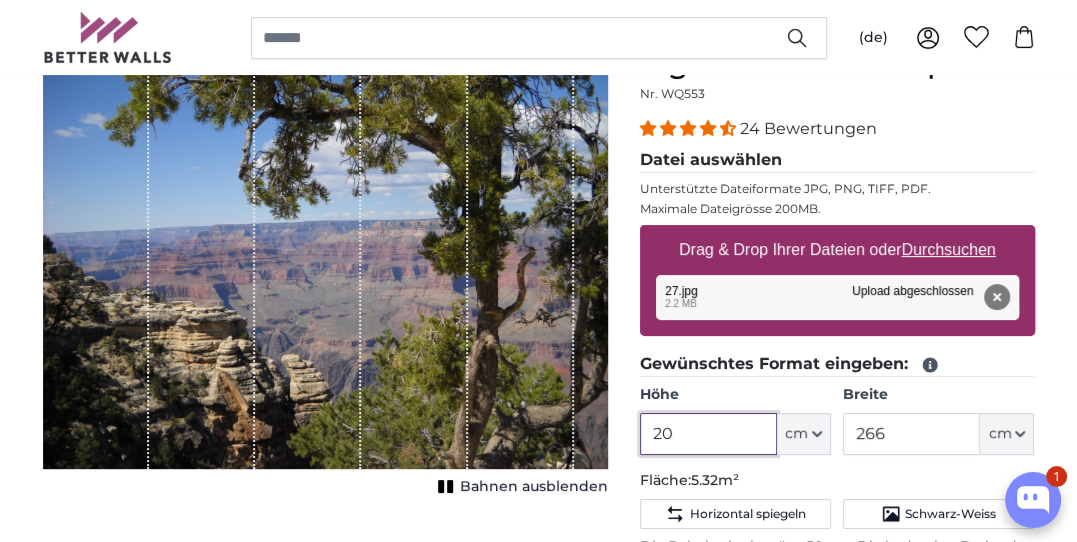 type on "2" 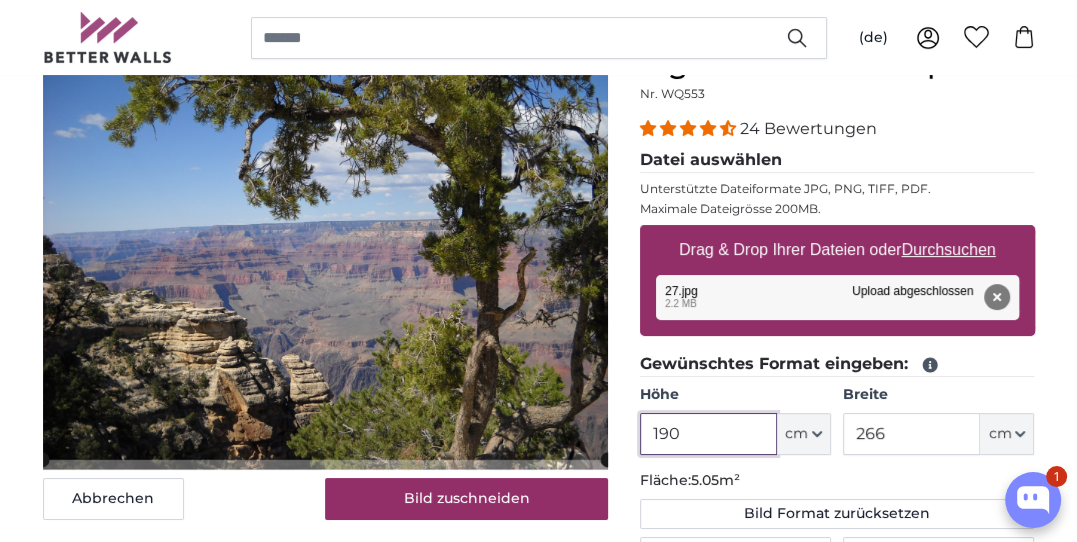 type on "190" 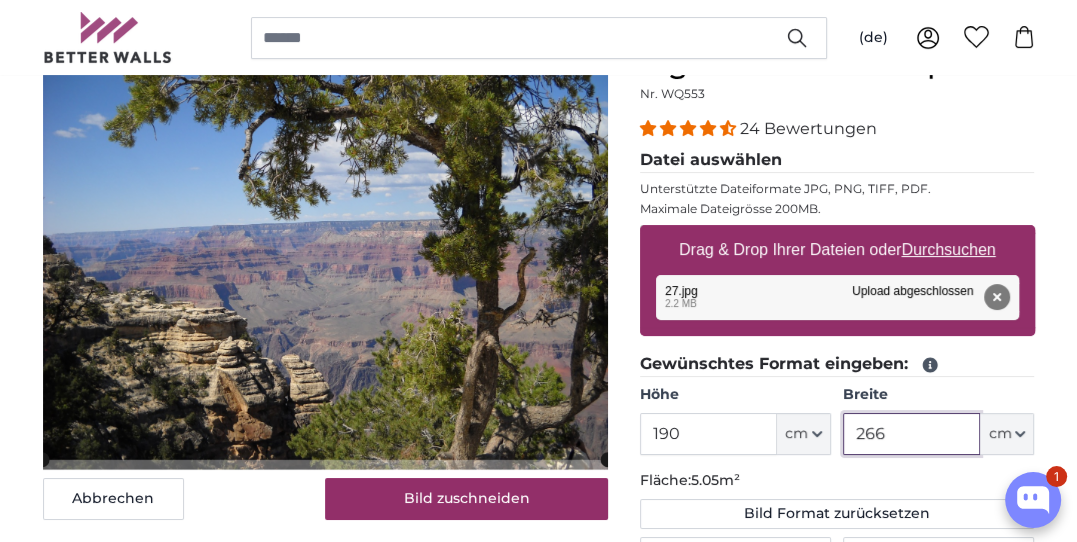 click on "266" at bounding box center [911, 434] 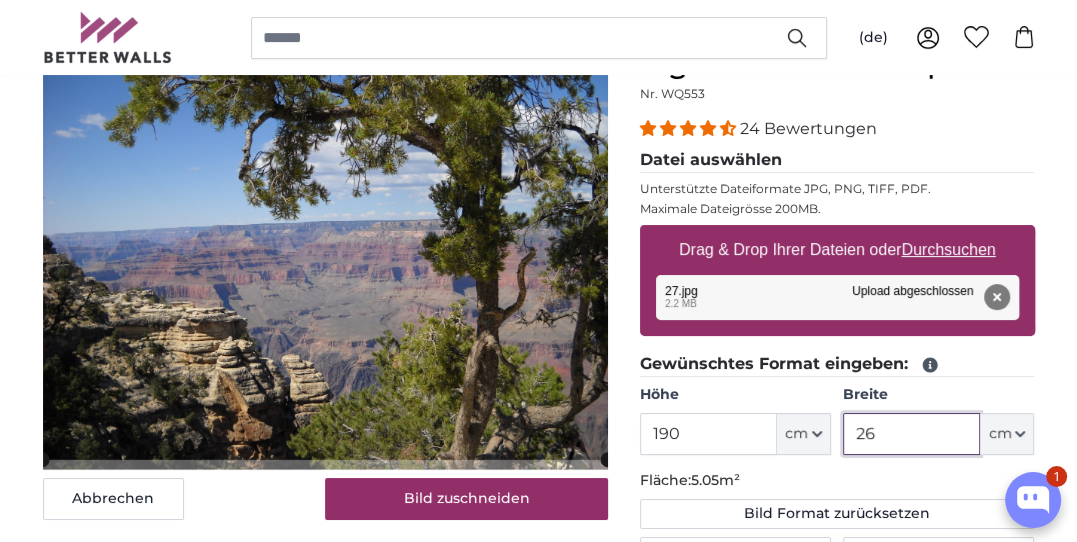 type on "2" 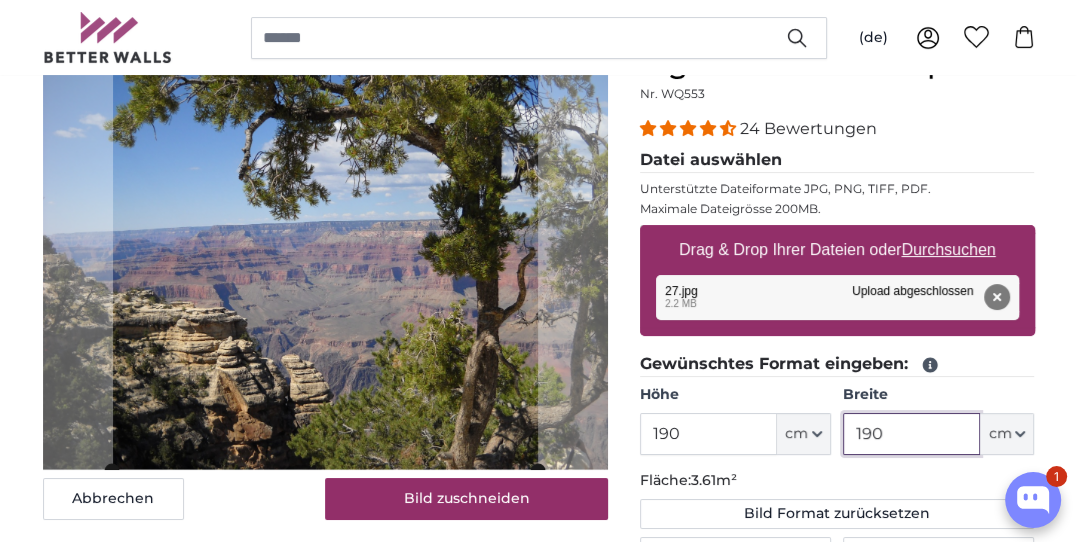 type on "190" 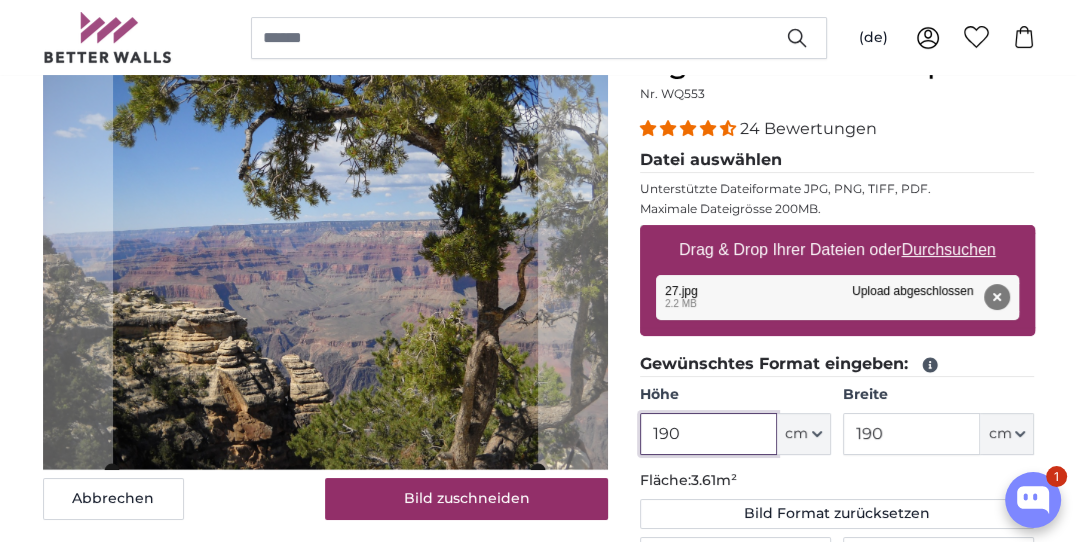 click on "190" at bounding box center (708, 434) 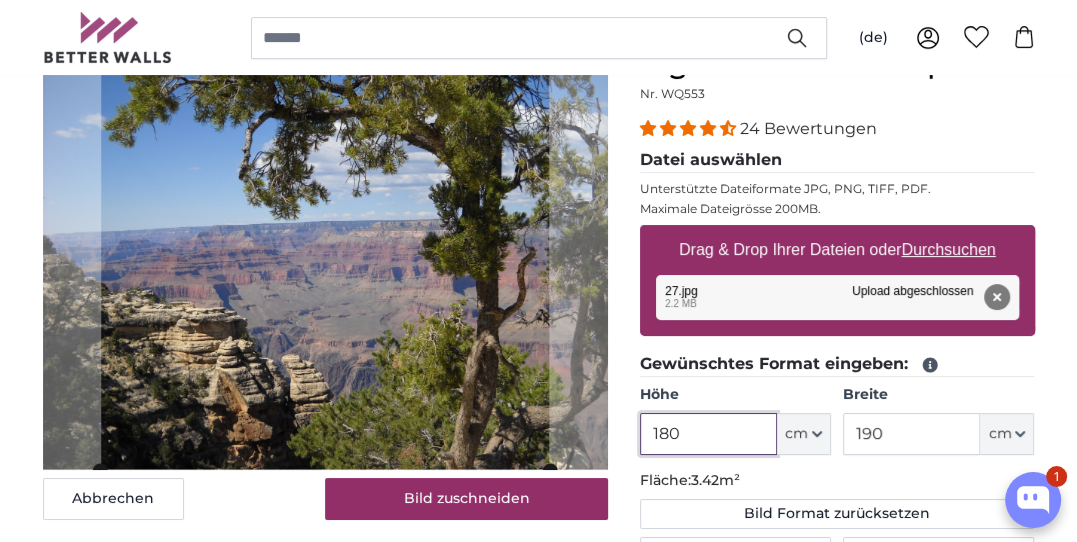type on "180" 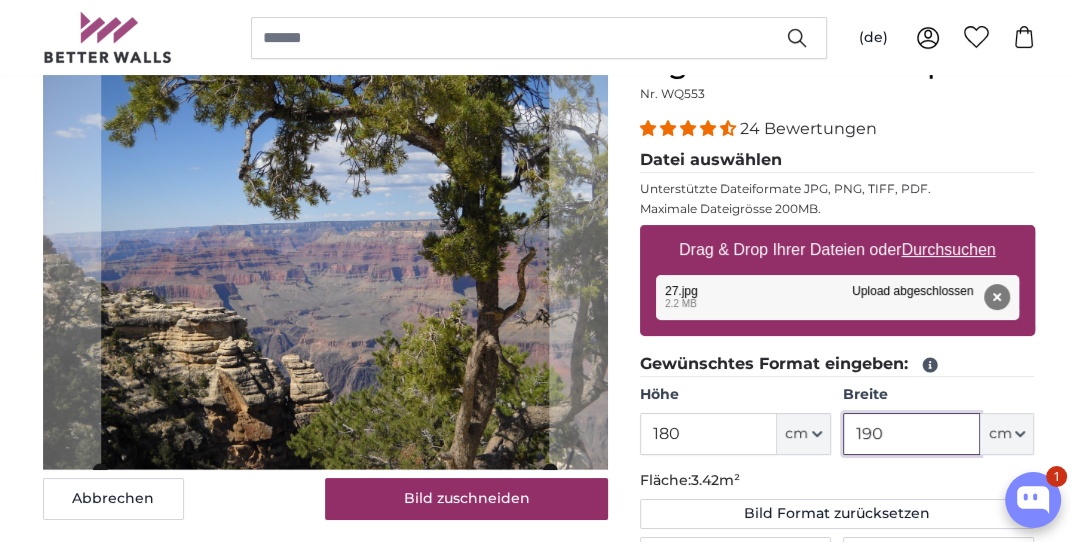 click on "190" at bounding box center [911, 434] 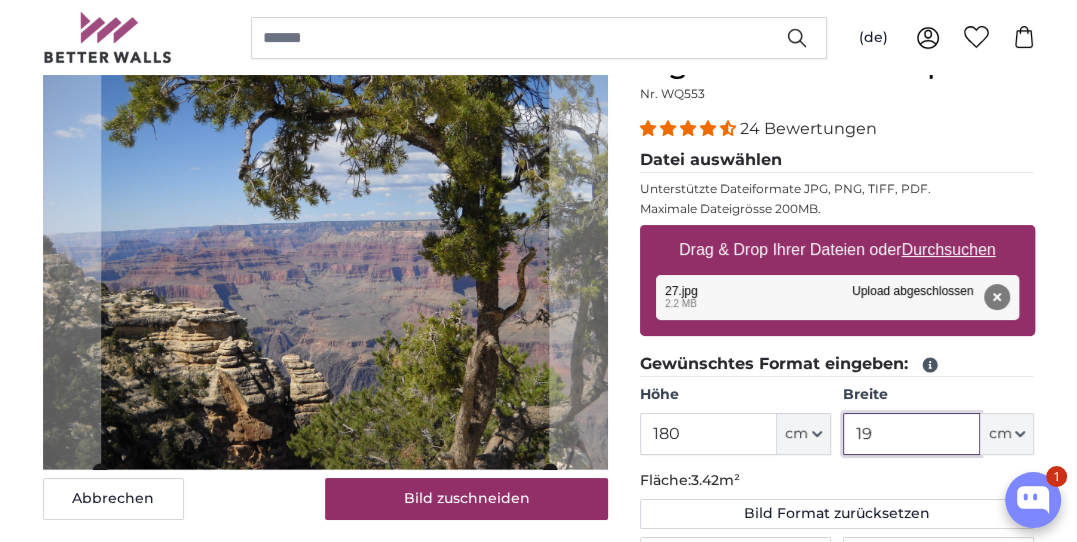 type on "1" 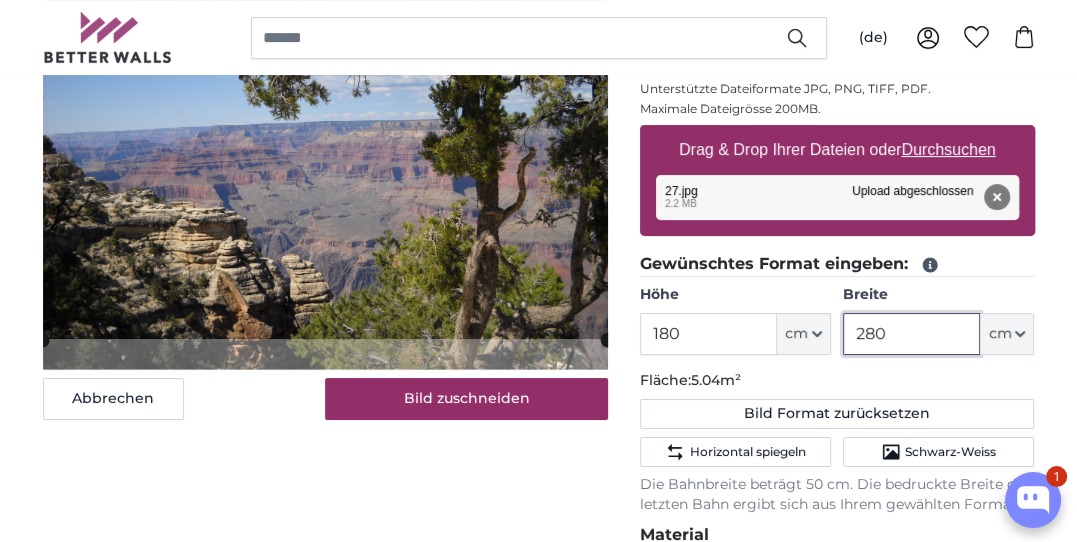 scroll, scrollTop: 215, scrollLeft: 0, axis: vertical 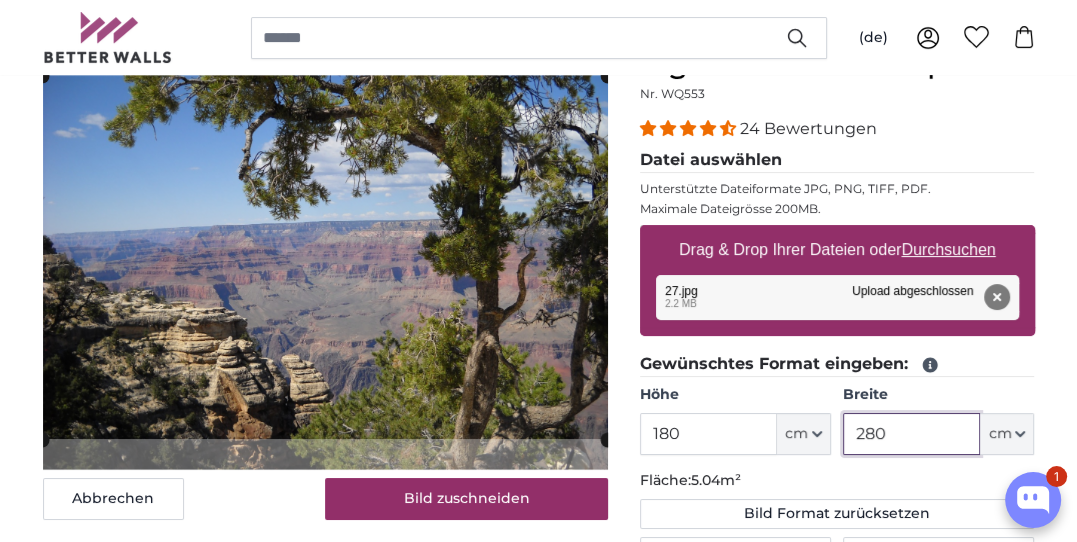 type on "280" 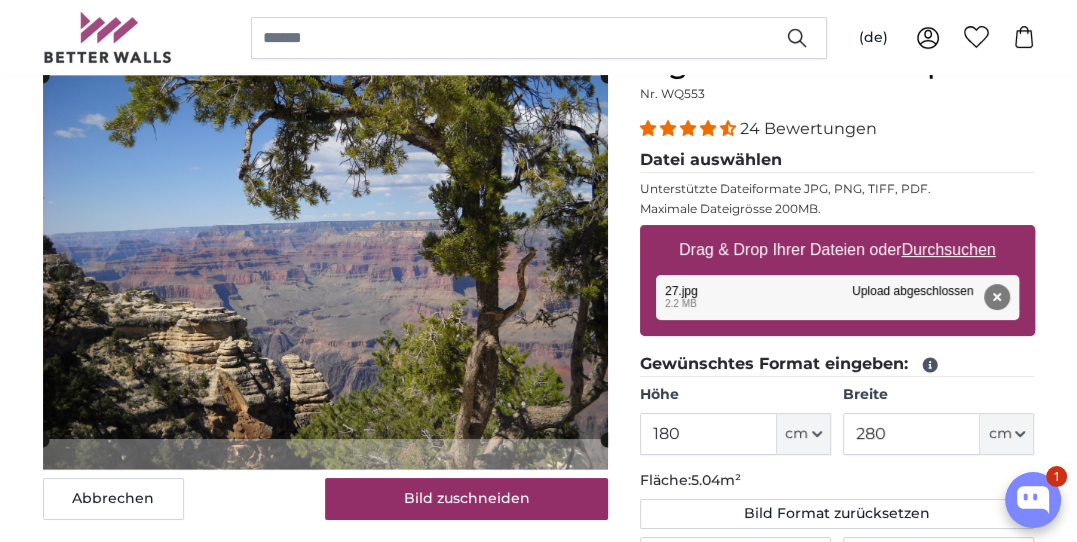 click on "Durchsuchen" at bounding box center [948, 249] 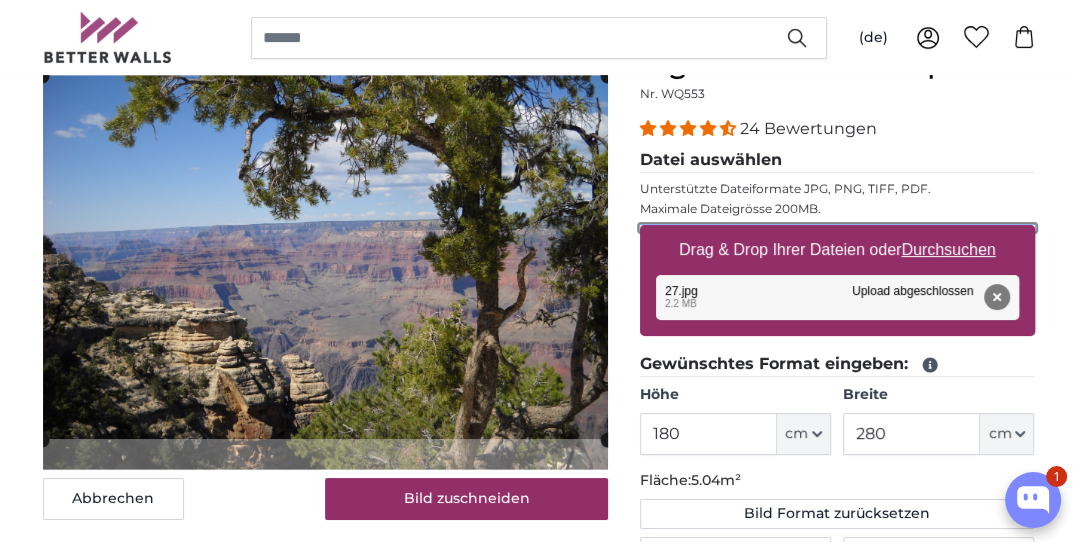 click on "Drag & Drop Ihrer Dateien oder  Durchsuchen" at bounding box center [837, 228] 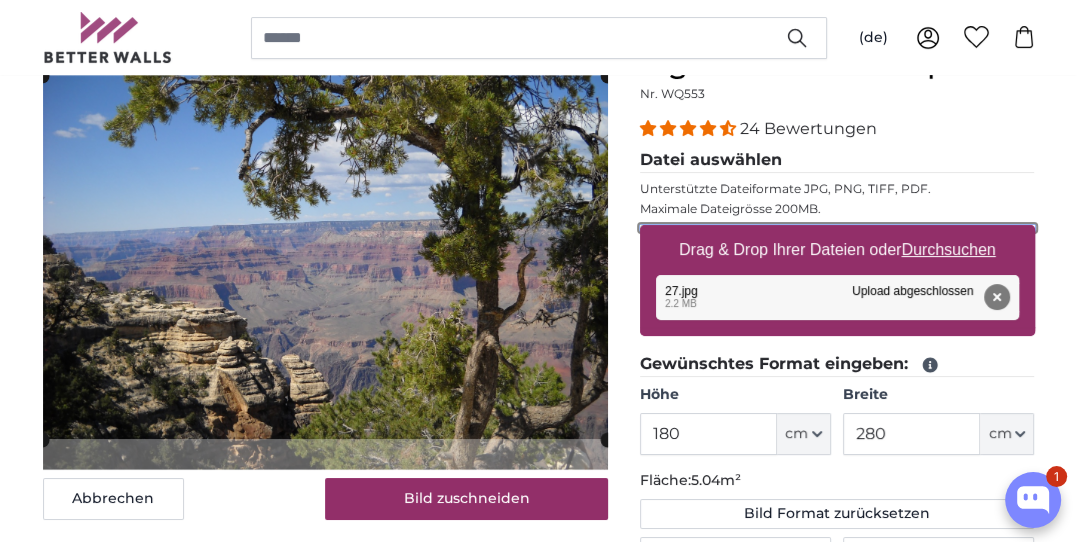 type on "**********" 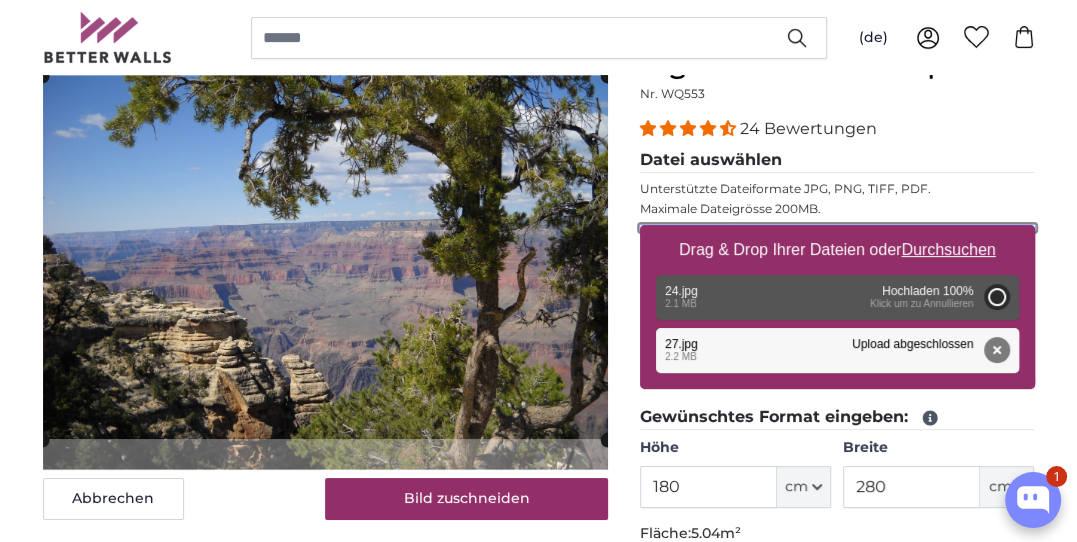 type on "200" 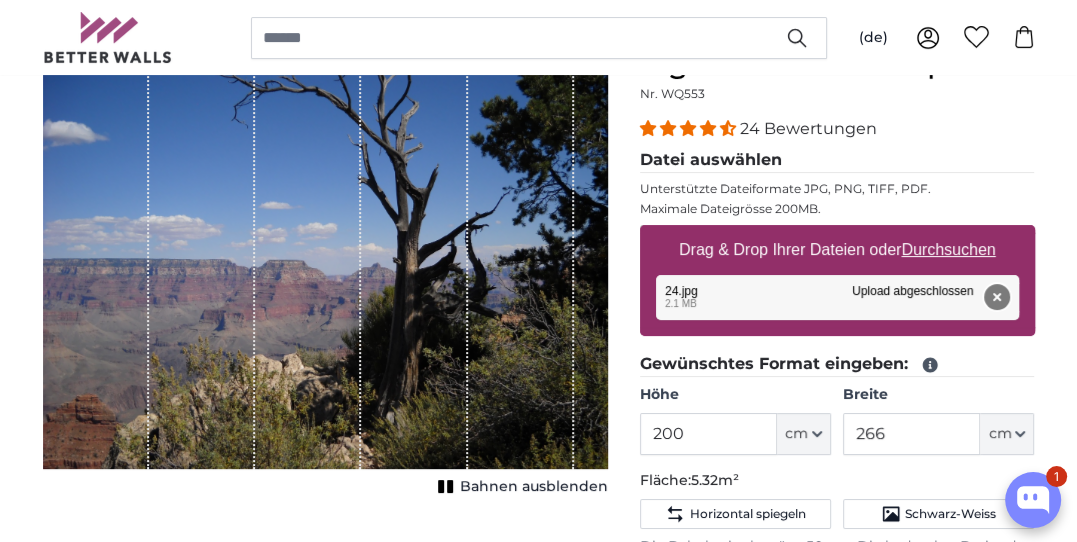 click on "Entfernen" at bounding box center [996, 297] 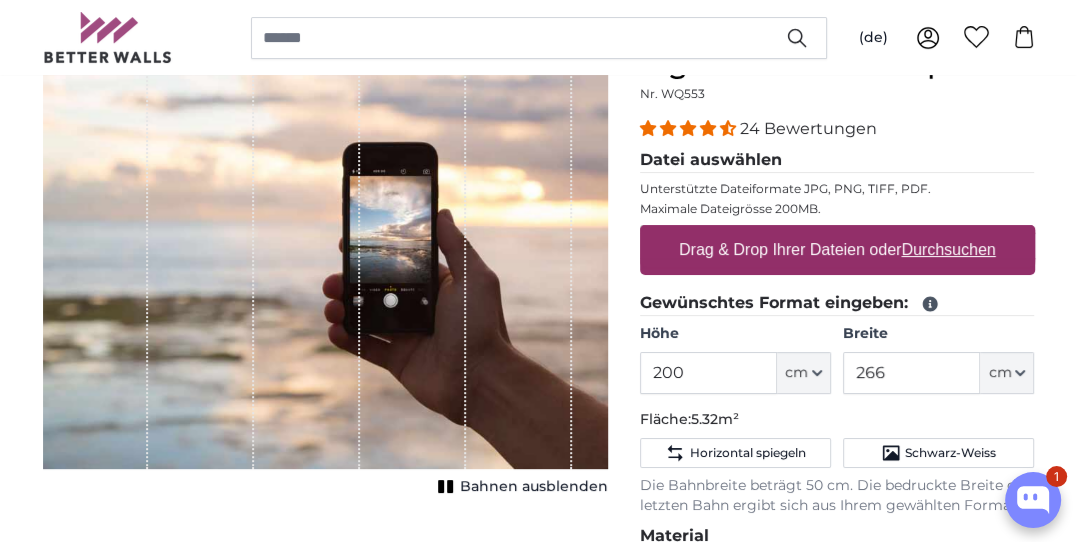 click on "Durchsuchen" at bounding box center (948, 249) 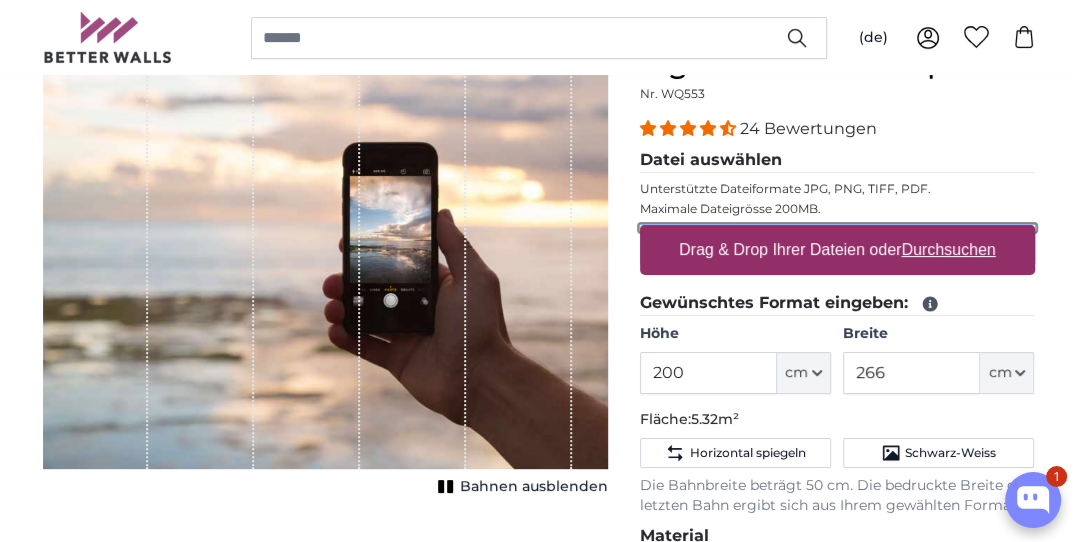 click on "Drag & Drop Ihrer Dateien oder  Durchsuchen" at bounding box center (837, 228) 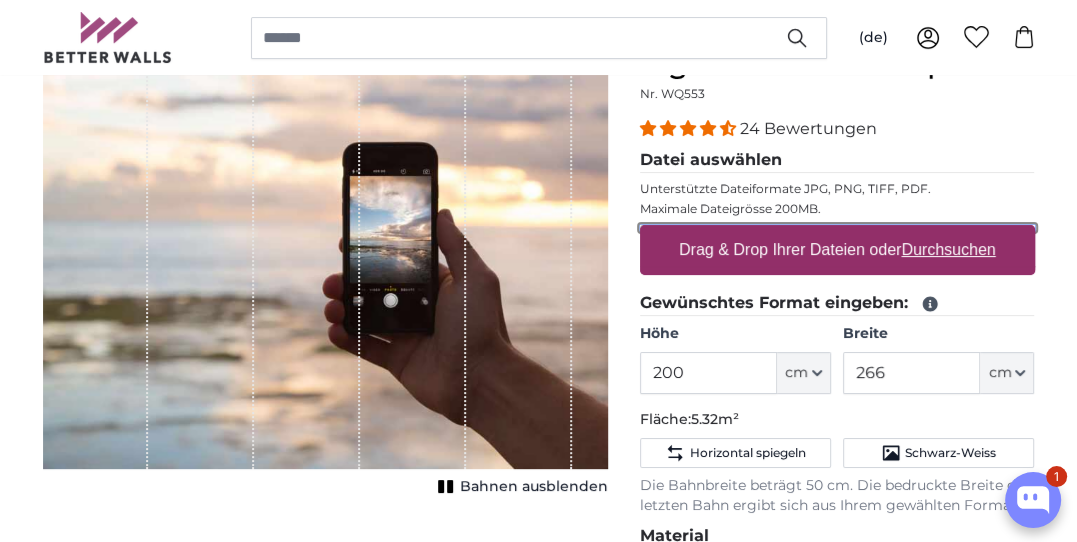 type on "**********" 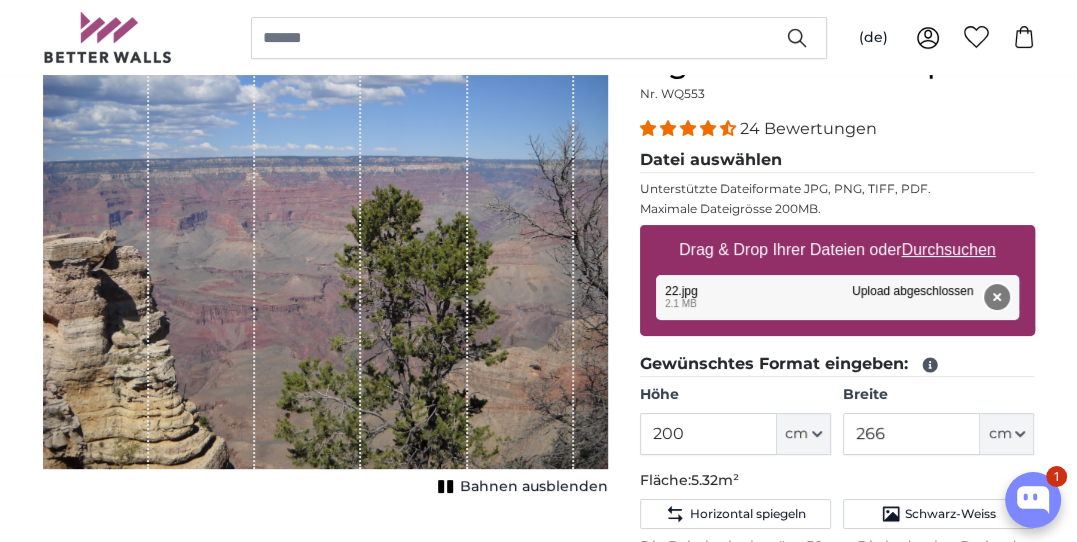 click on "Entfernen" at bounding box center (996, 297) 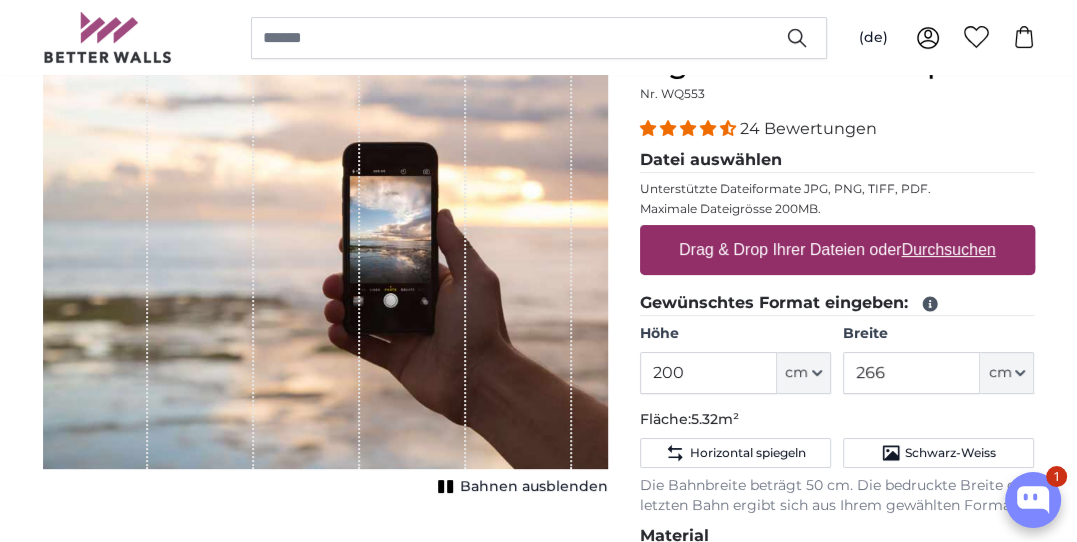 click on "Durchsuchen" at bounding box center [948, 249] 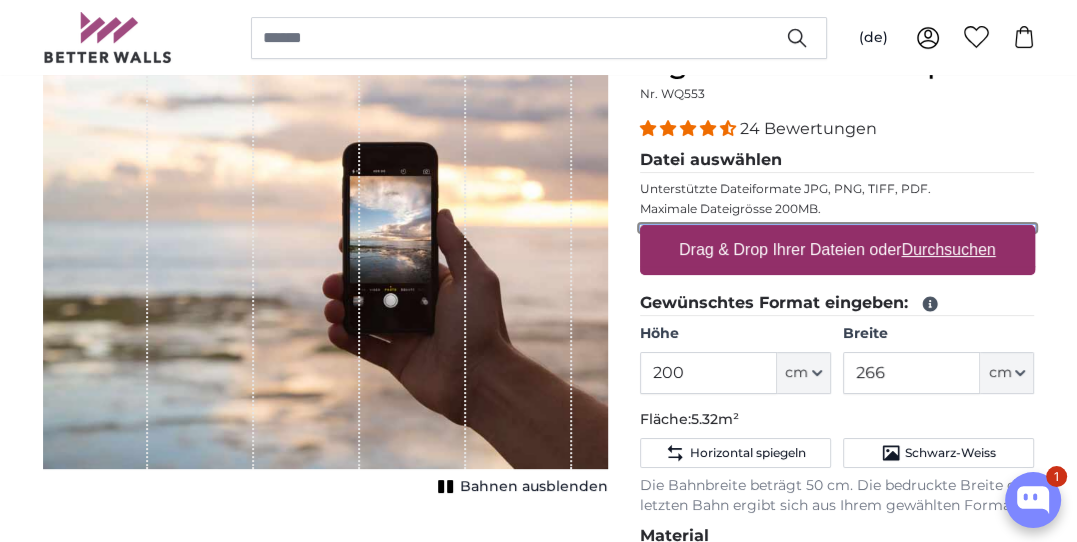 click on "Drag & Drop Ihrer Dateien oder  Durchsuchen" at bounding box center [837, 228] 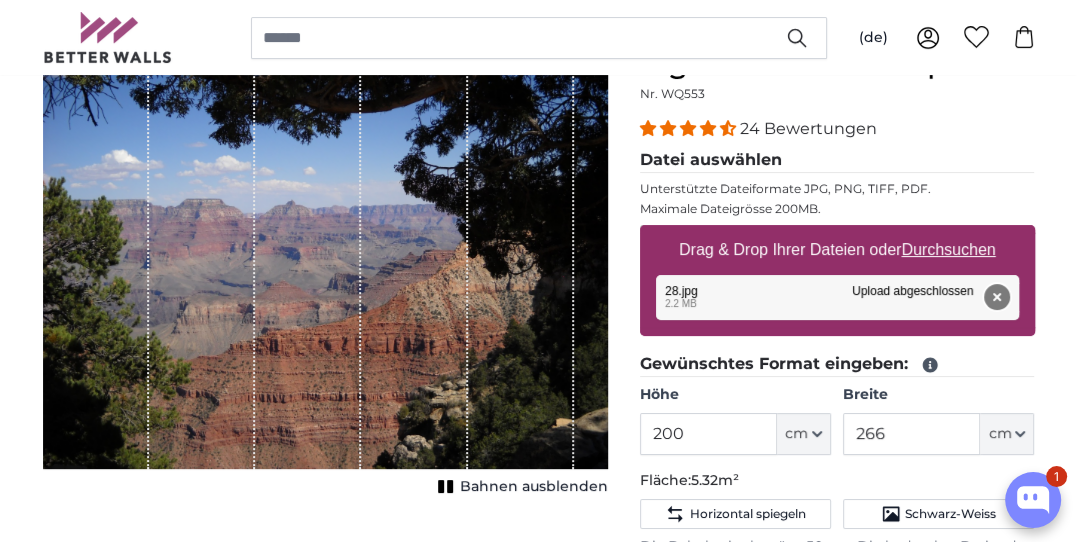 click on "Entfernen" at bounding box center (996, 297) 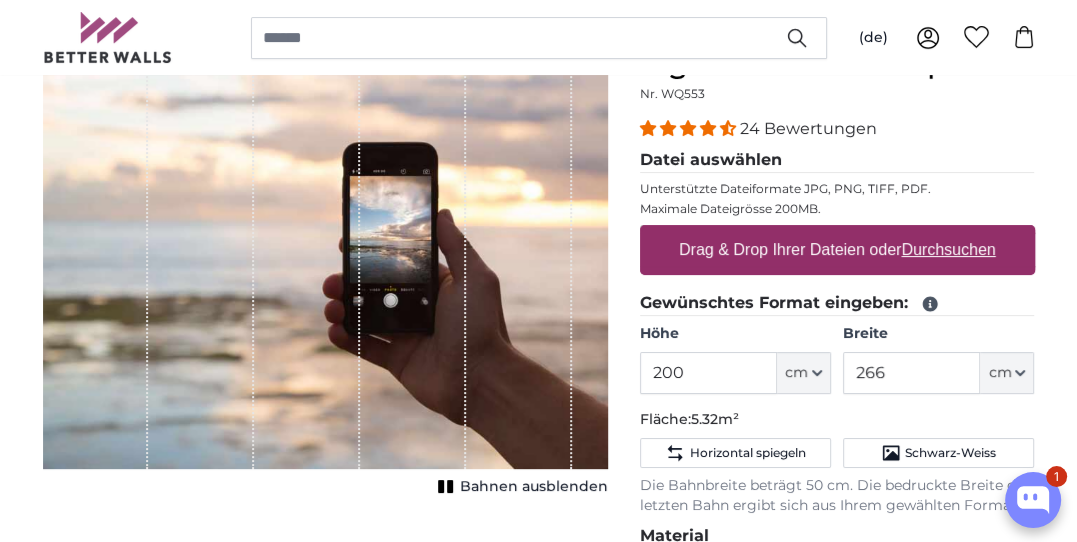 click on "Durchsuchen" at bounding box center (948, 249) 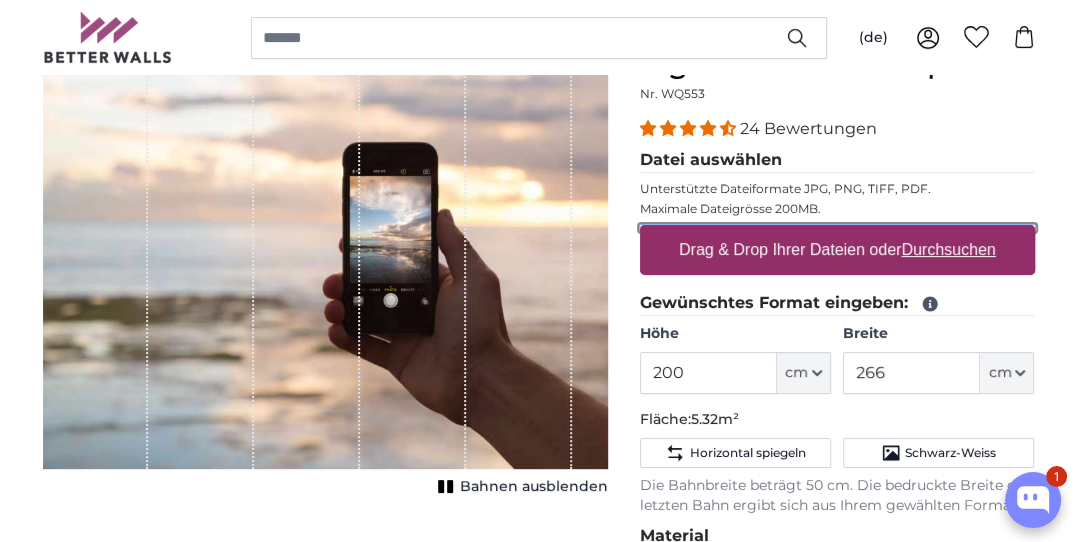 click on "Drag & Drop Ihrer Dateien oder  Durchsuchen" at bounding box center (837, 228) 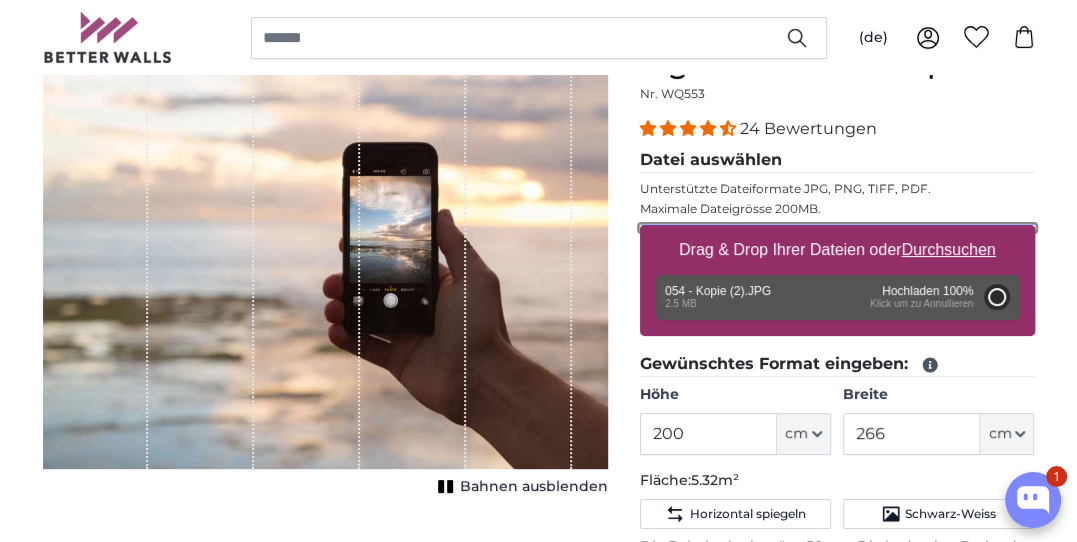 type on "185" 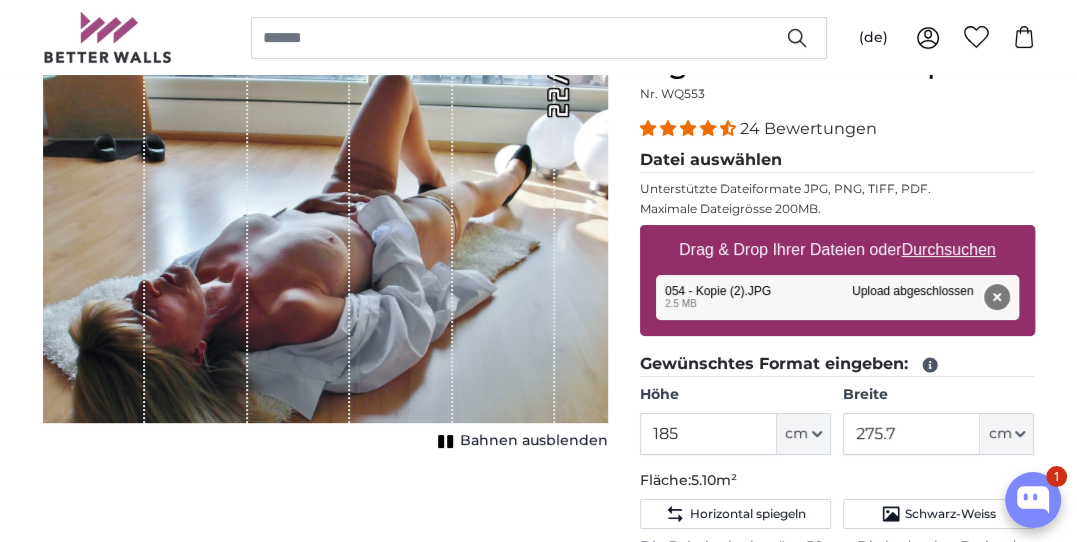 click on "Entfernen" at bounding box center (996, 297) 